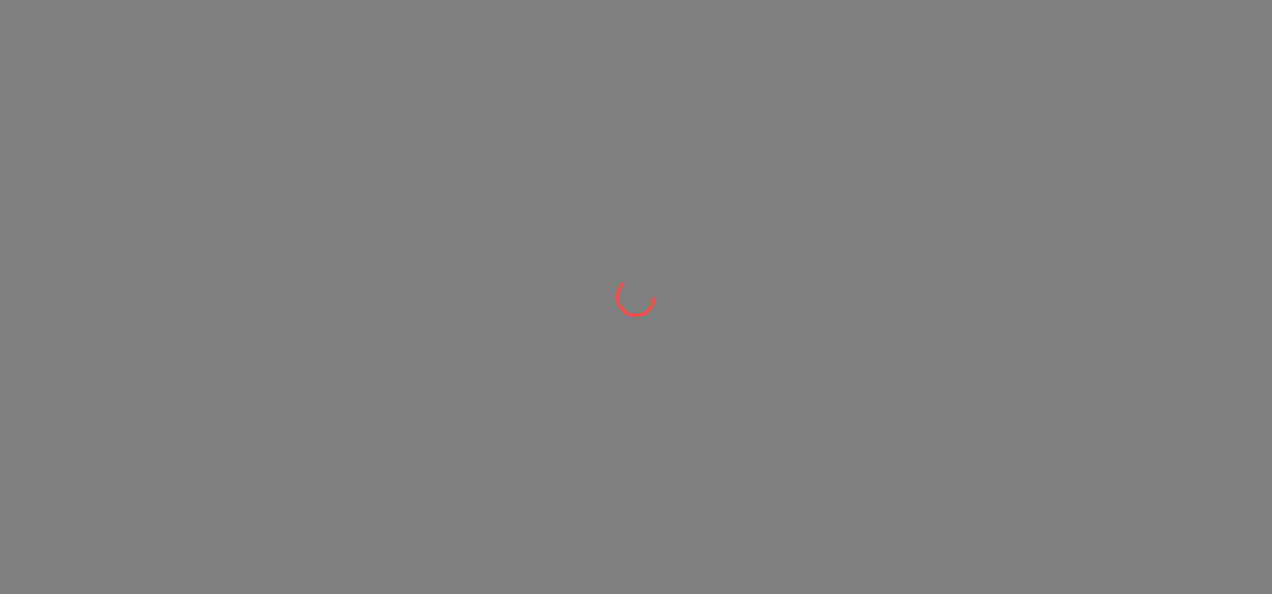 scroll, scrollTop: 0, scrollLeft: 0, axis: both 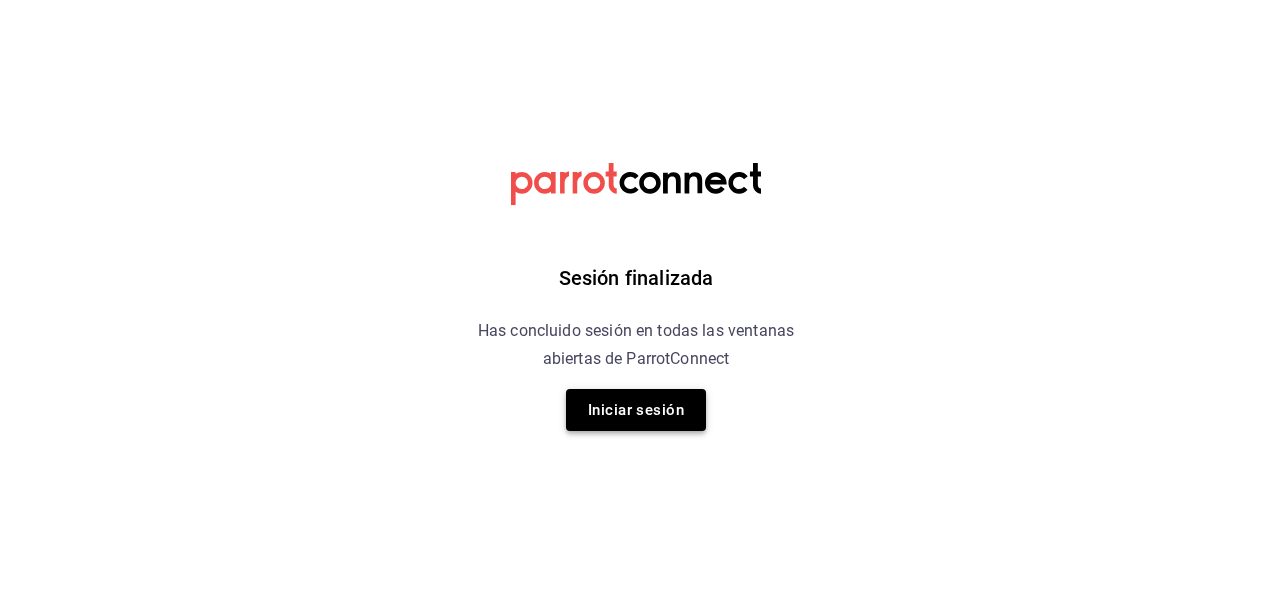 click on "Iniciar sesión" at bounding box center (636, 410) 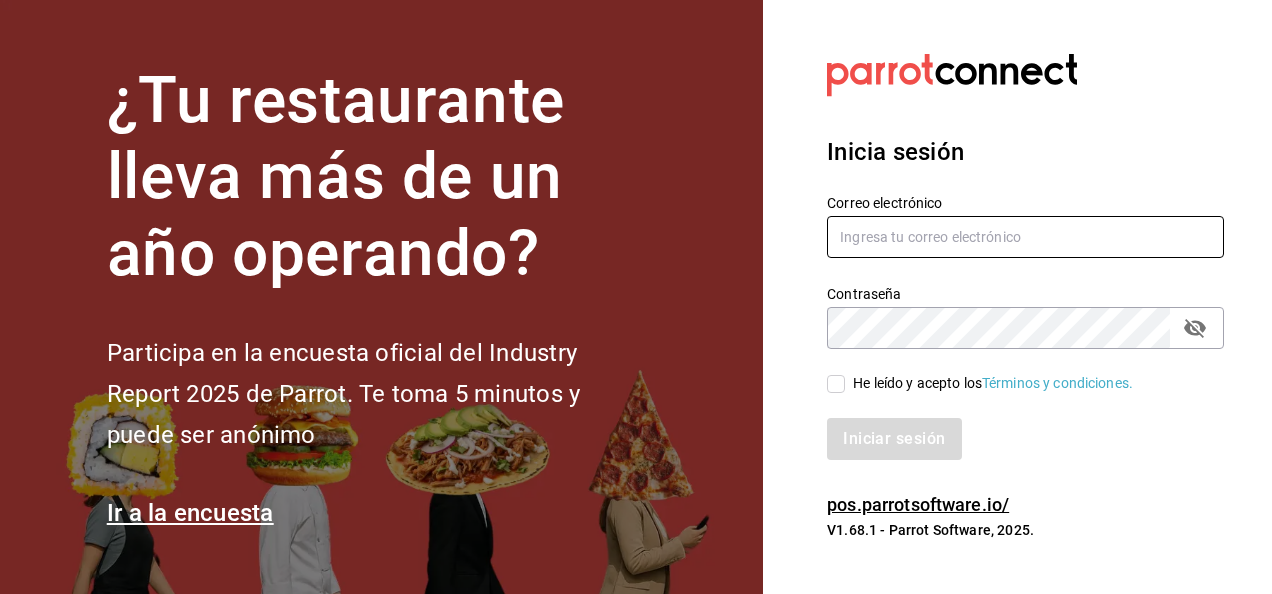 type on "sergio.cardenas@grupocosteno.com" 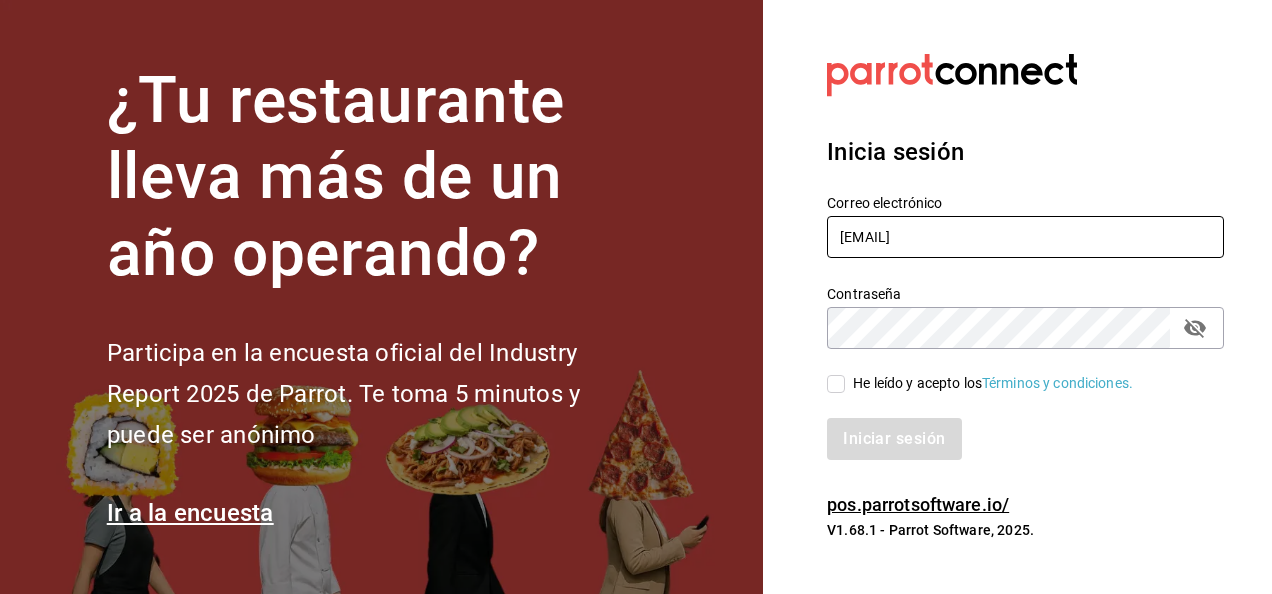 click on "sergio.cardenas@grupocosteno.com" at bounding box center (1025, 237) 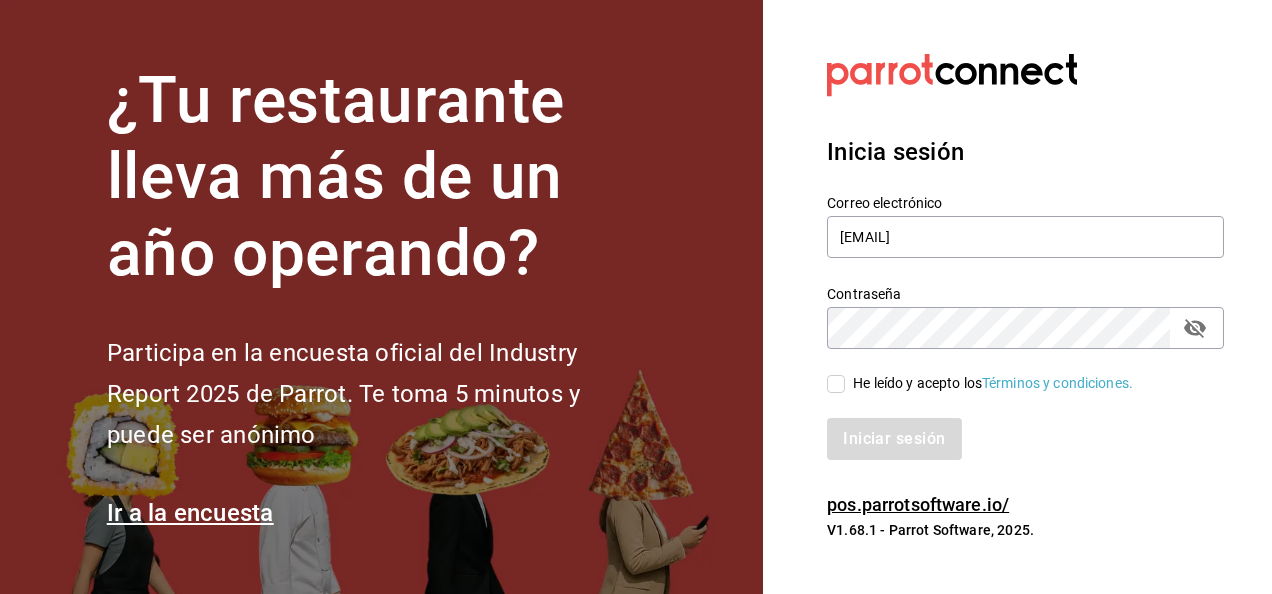 click on "Datos incorrectos. Verifica que tu Correo o Contraseña estén bien escritos. Inicia sesión Correo electrónico sergio.cardenas@grupocosteno.com Contraseña Contraseña He leído y acepto los  Términos y condiciones. Iniciar sesión pos.parrotsoftware.io/ V1.68.1 - Parrot Software, 2025." at bounding box center [1017, 297] 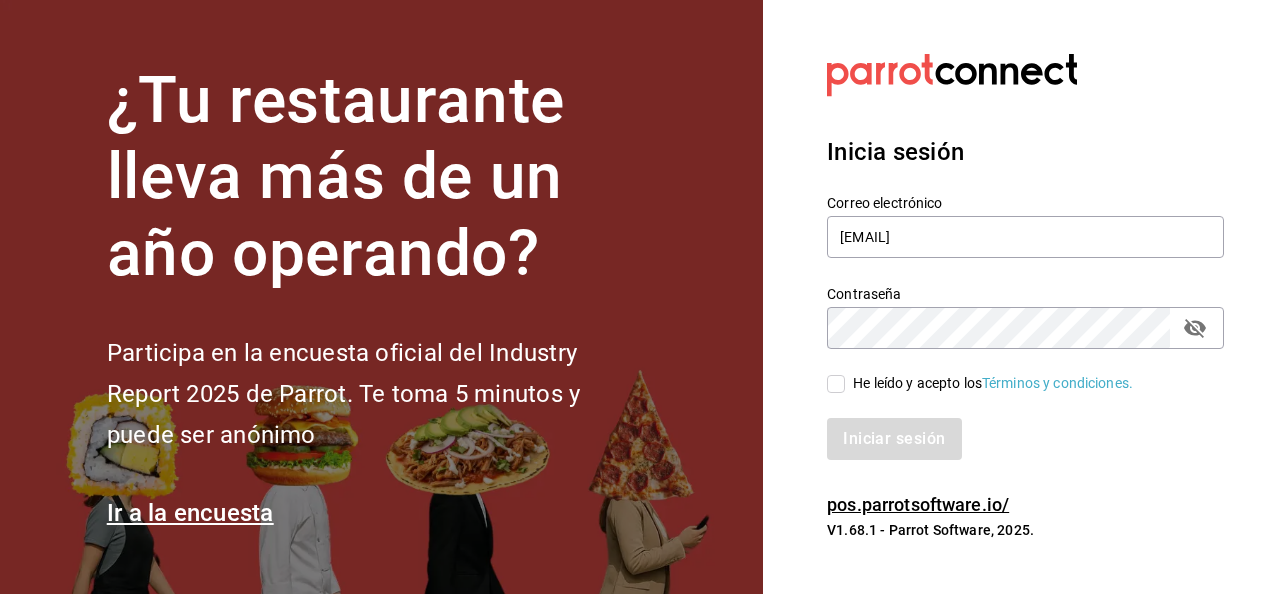 checkbox on "true" 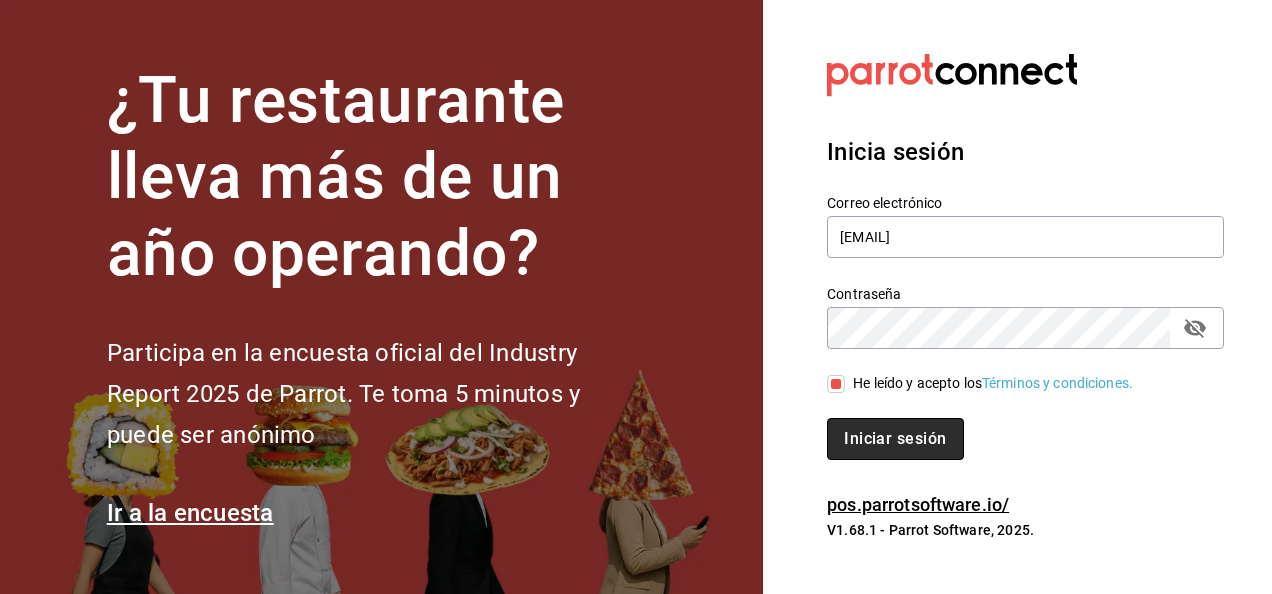 click on "Iniciar sesión" at bounding box center [895, 439] 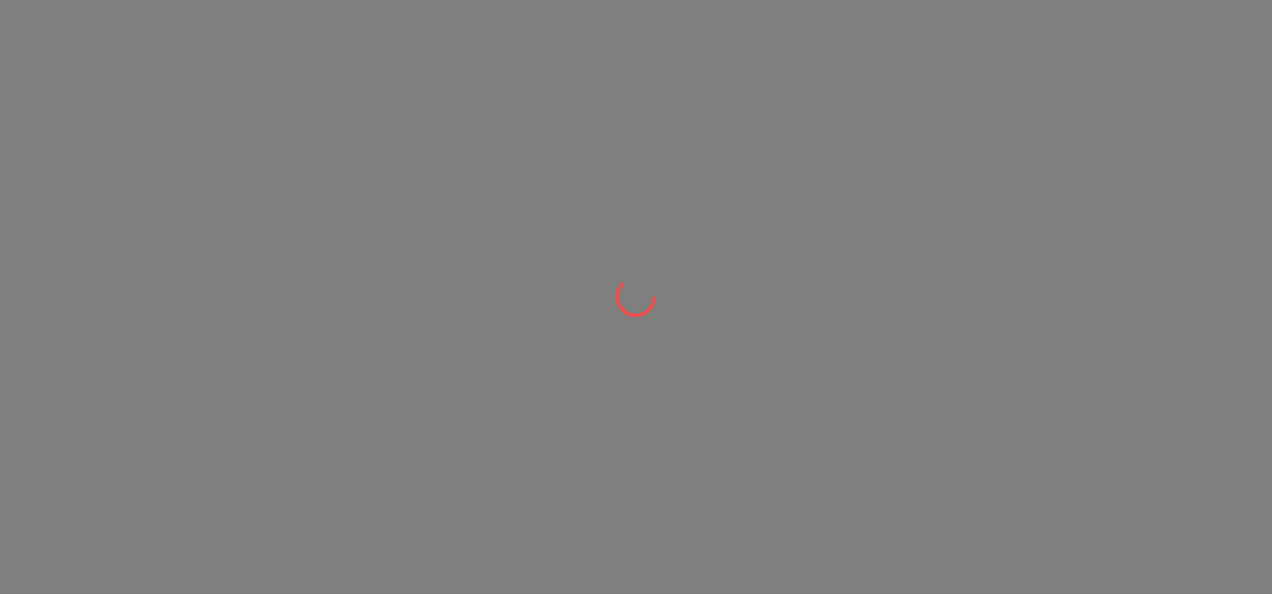 scroll, scrollTop: 0, scrollLeft: 0, axis: both 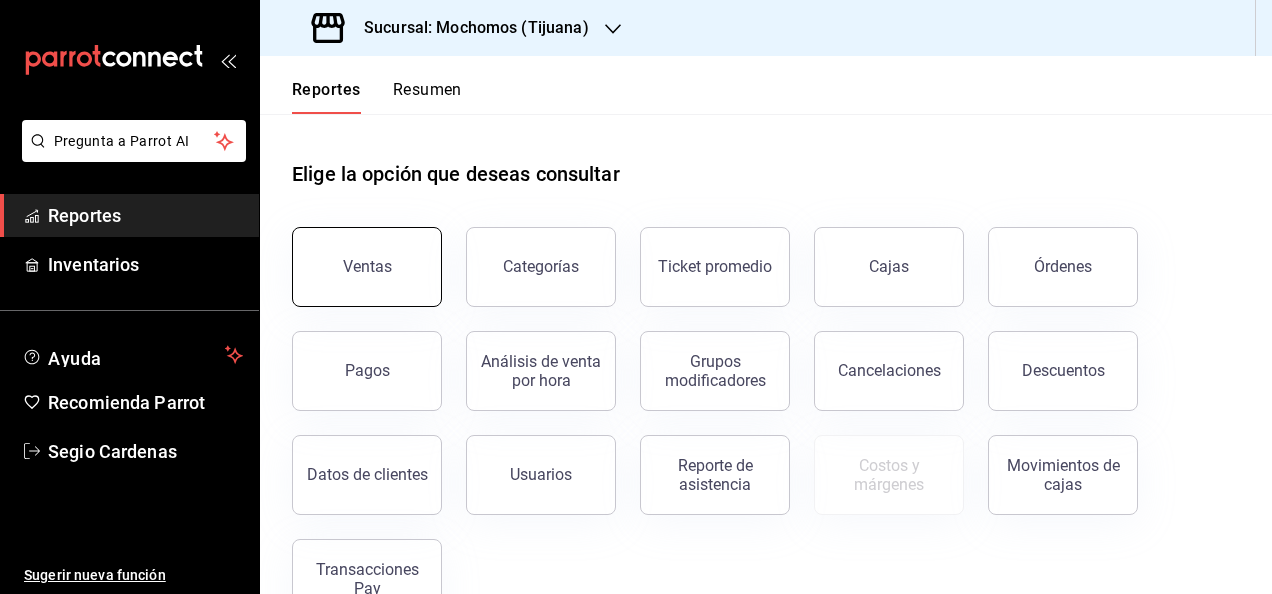 click on "Ventas" at bounding box center (367, 267) 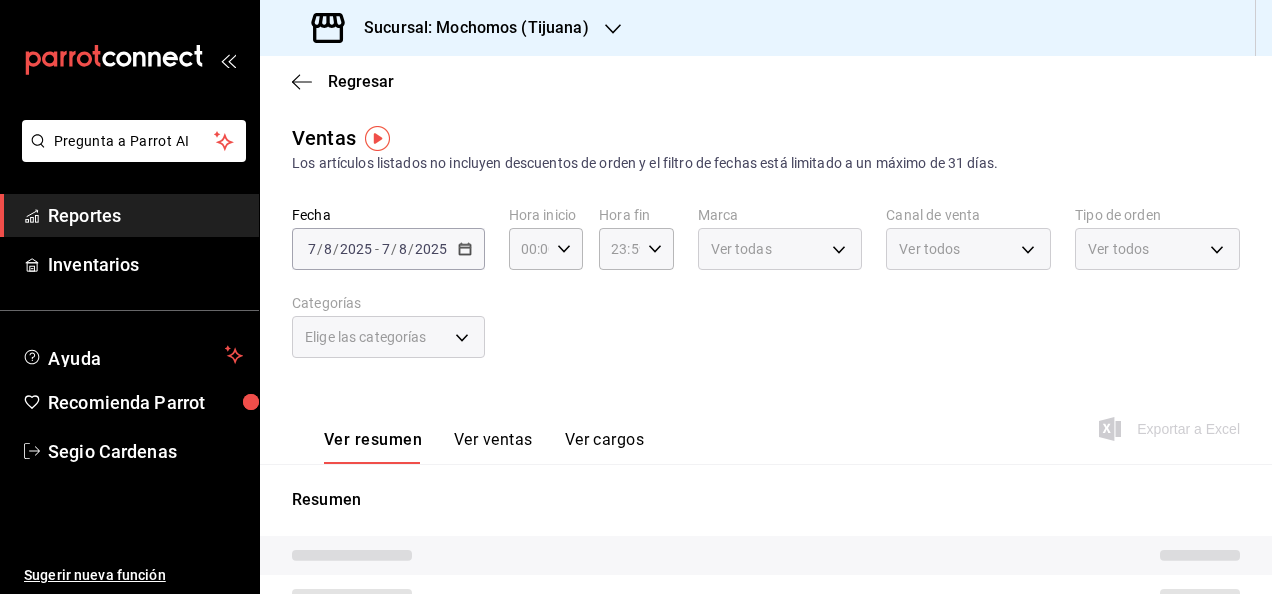 click 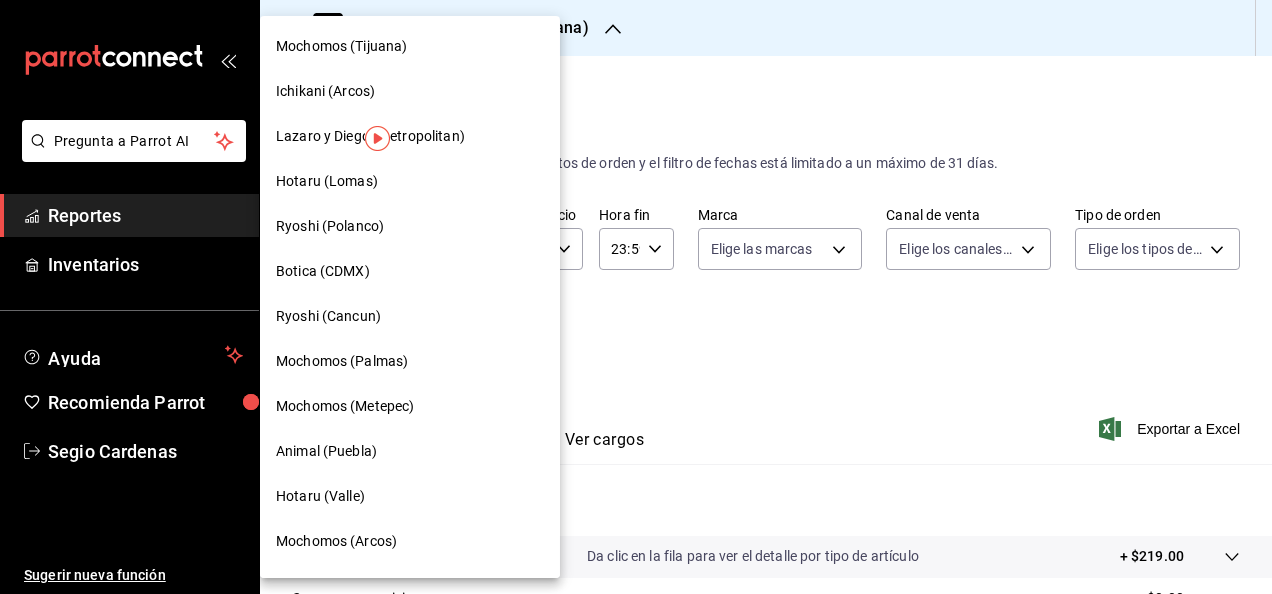 click on "Hotaru (Valle)" at bounding box center (410, 496) 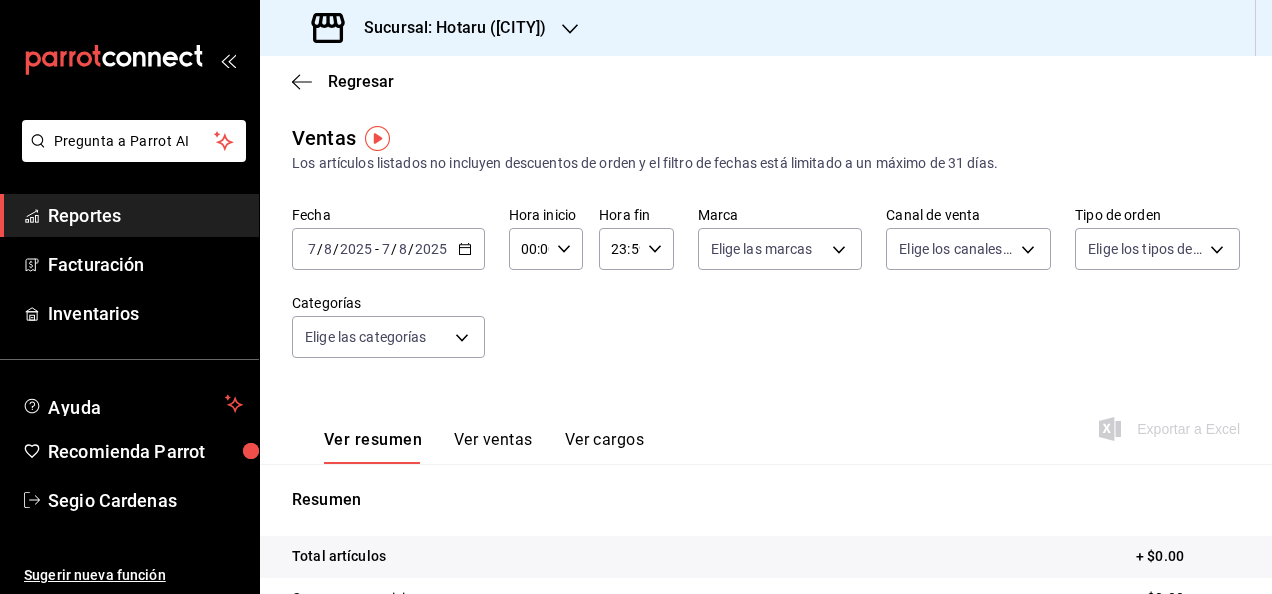 click 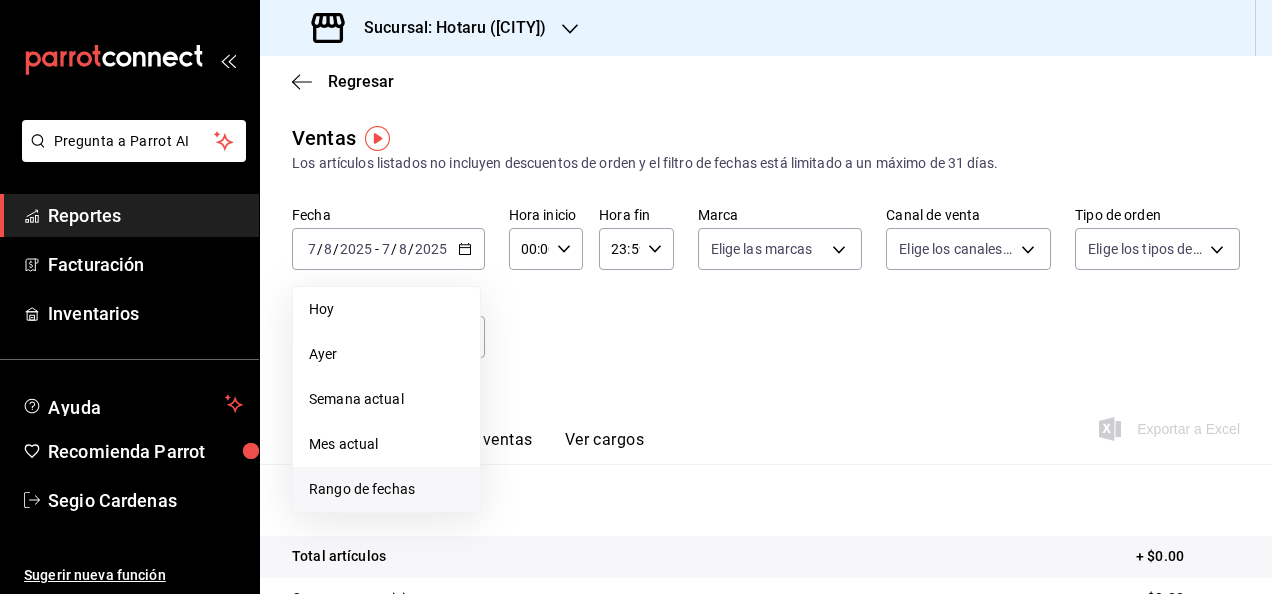 click on "Rango de fechas" at bounding box center (386, 489) 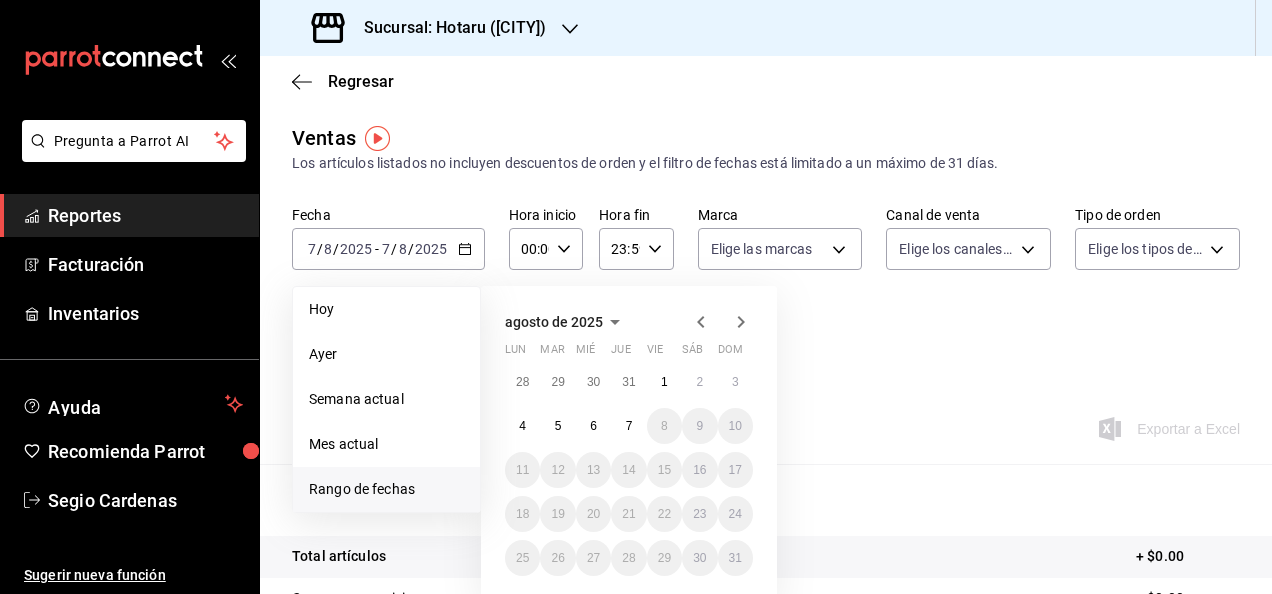 click 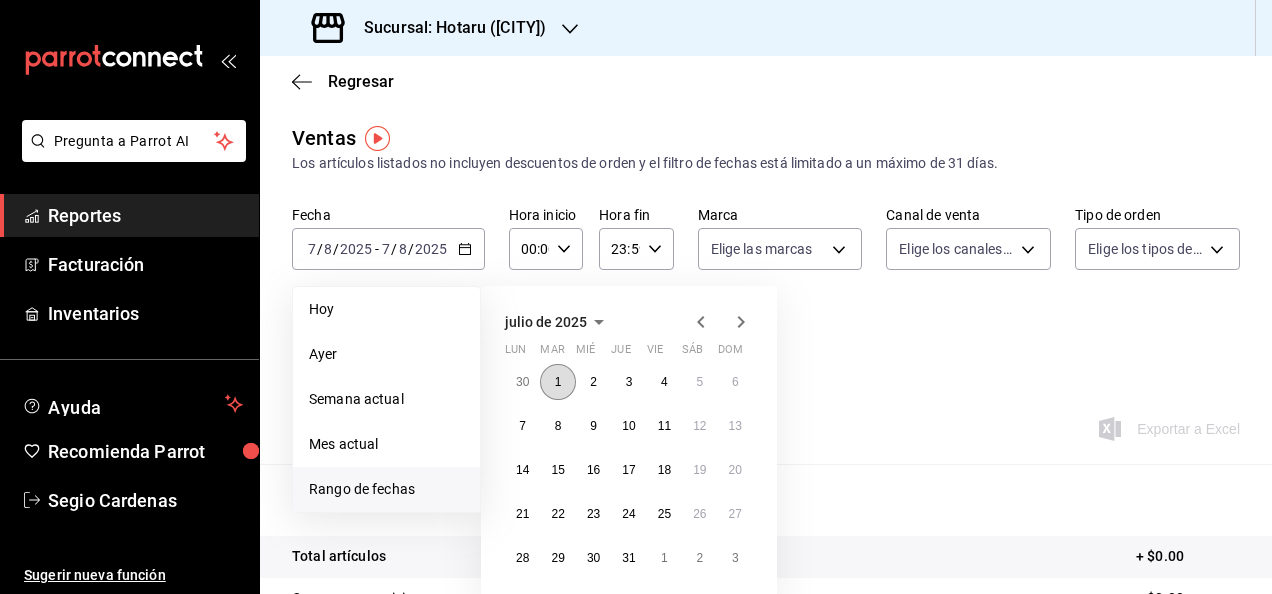 click on "1" at bounding box center [557, 382] 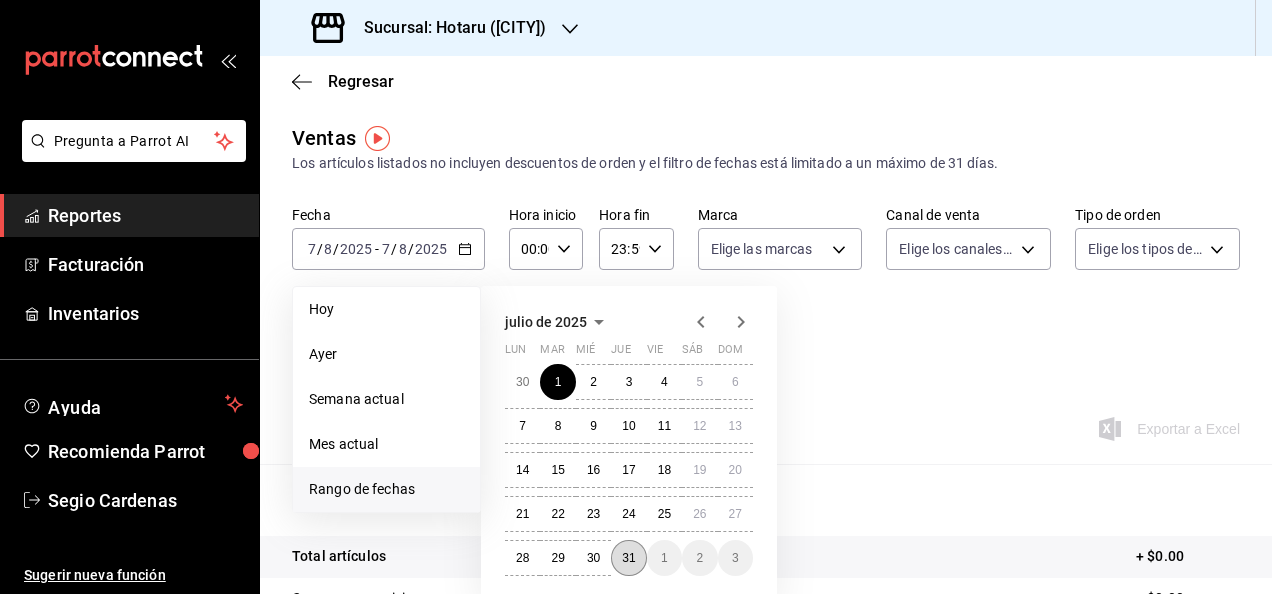 click on "31" at bounding box center [628, 558] 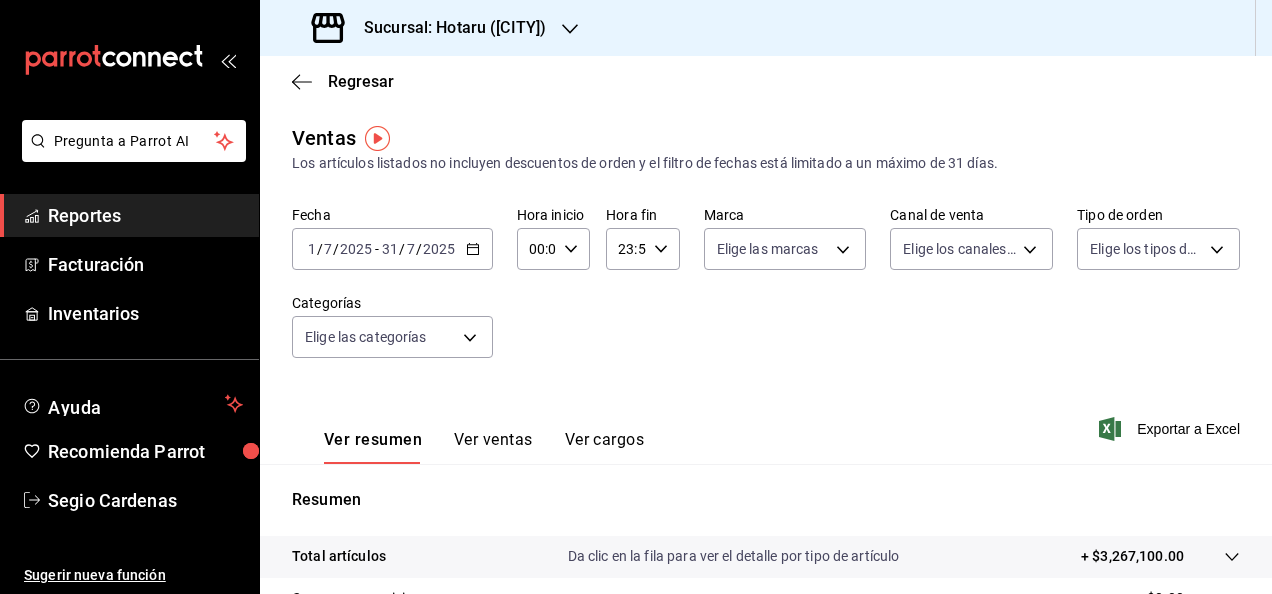 click 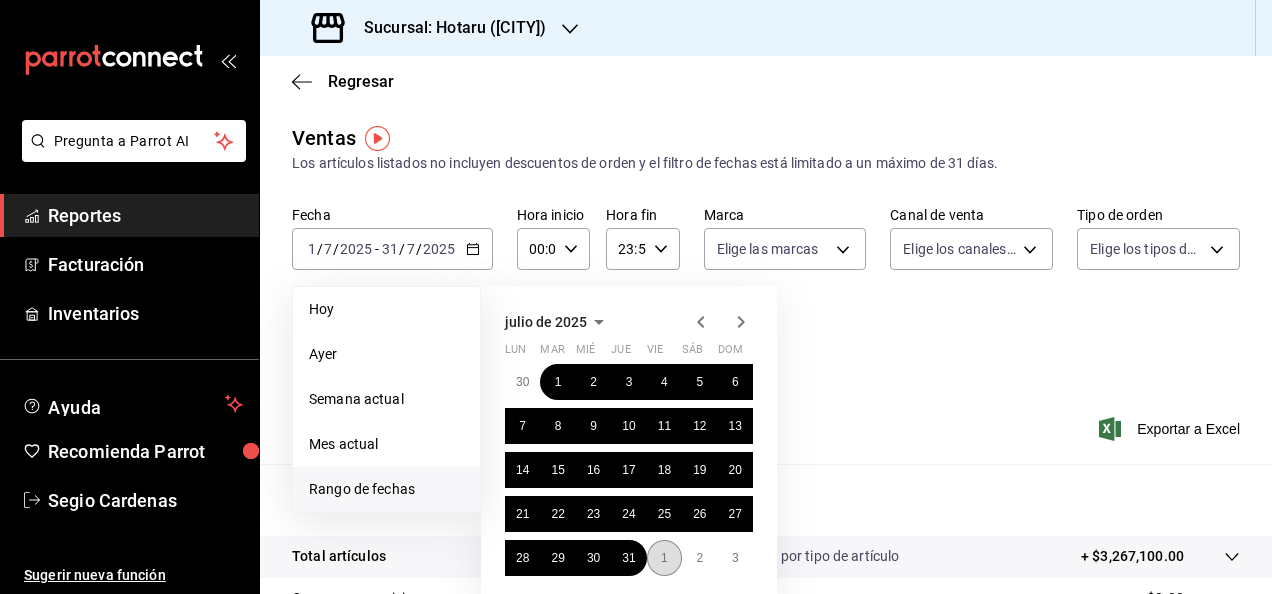 click on "1" at bounding box center [664, 558] 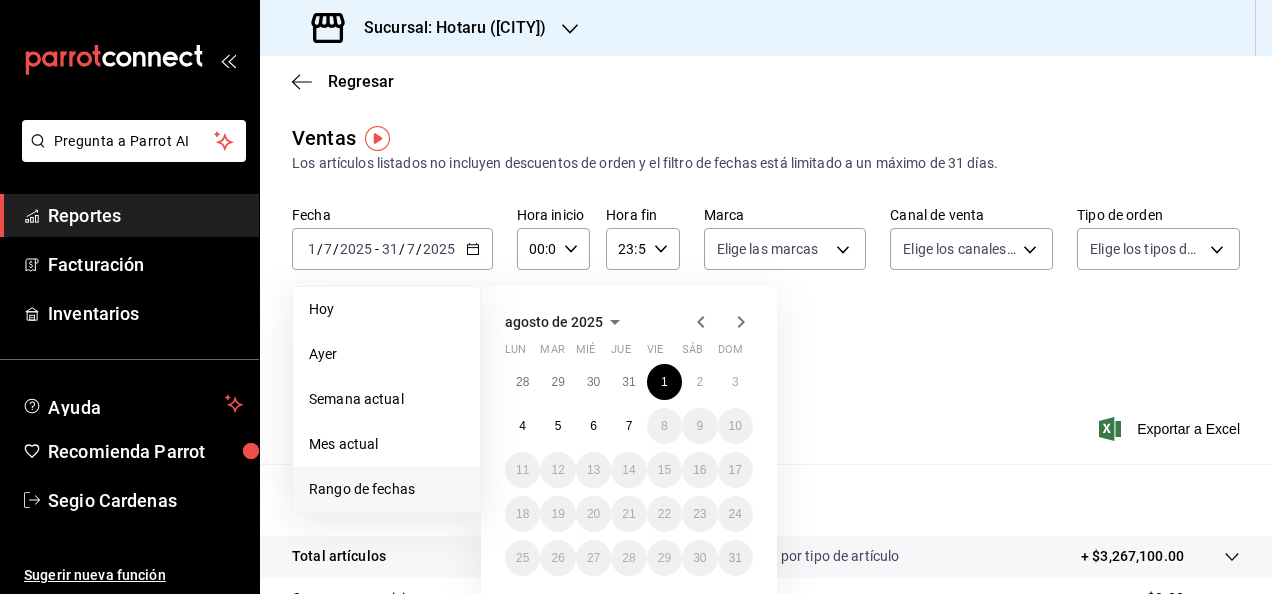 click 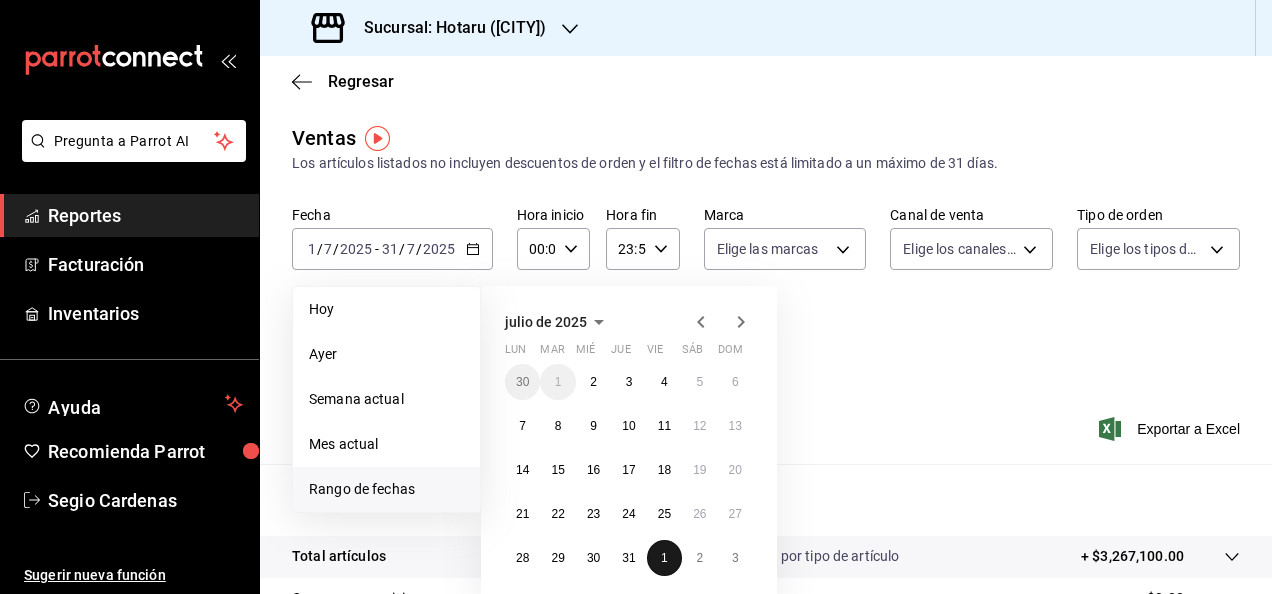click on "1" at bounding box center [664, 558] 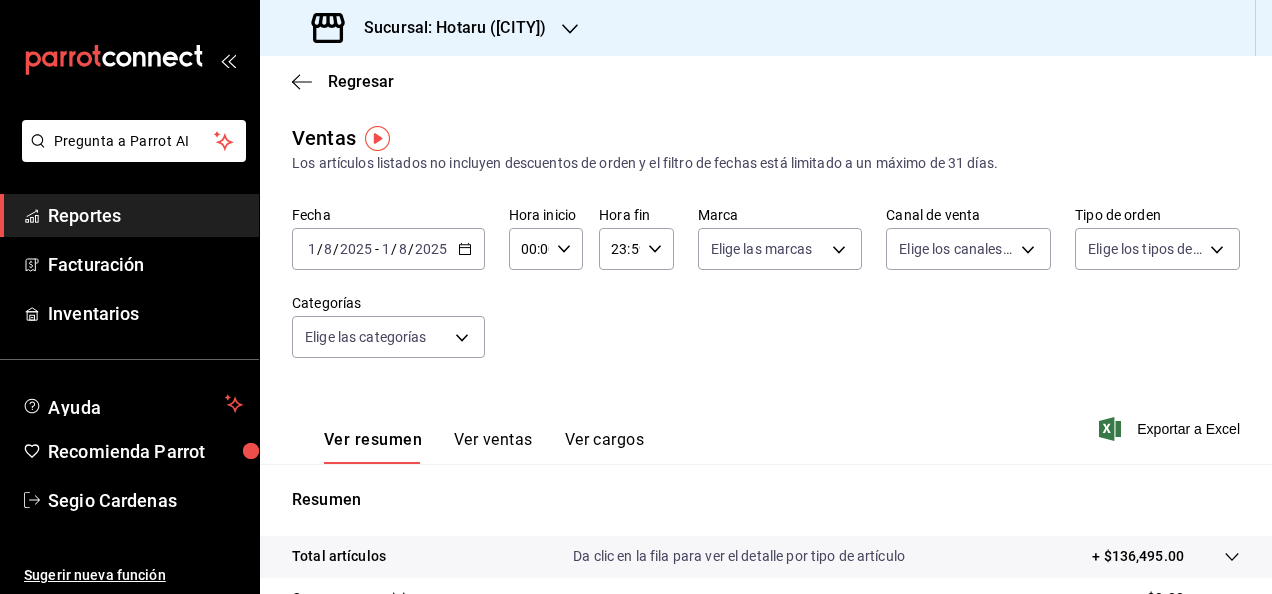 click on "2025-08-01 1 / 8 / 2025 - 2025-08-01 1 / 8 / 2025" at bounding box center (388, 249) 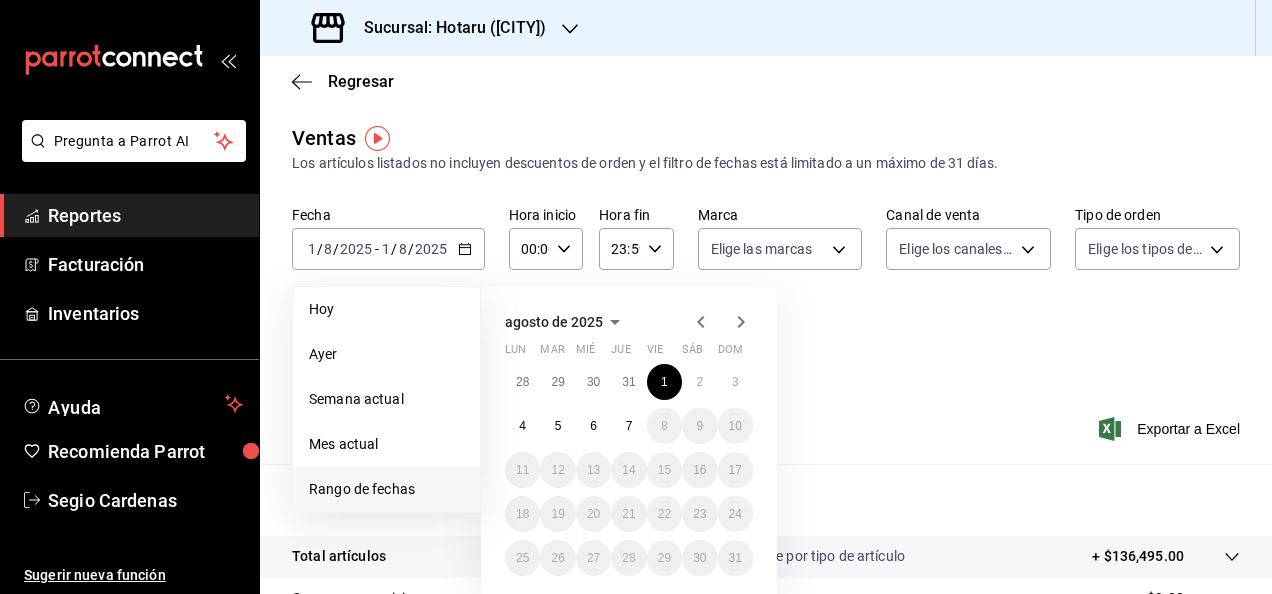 click 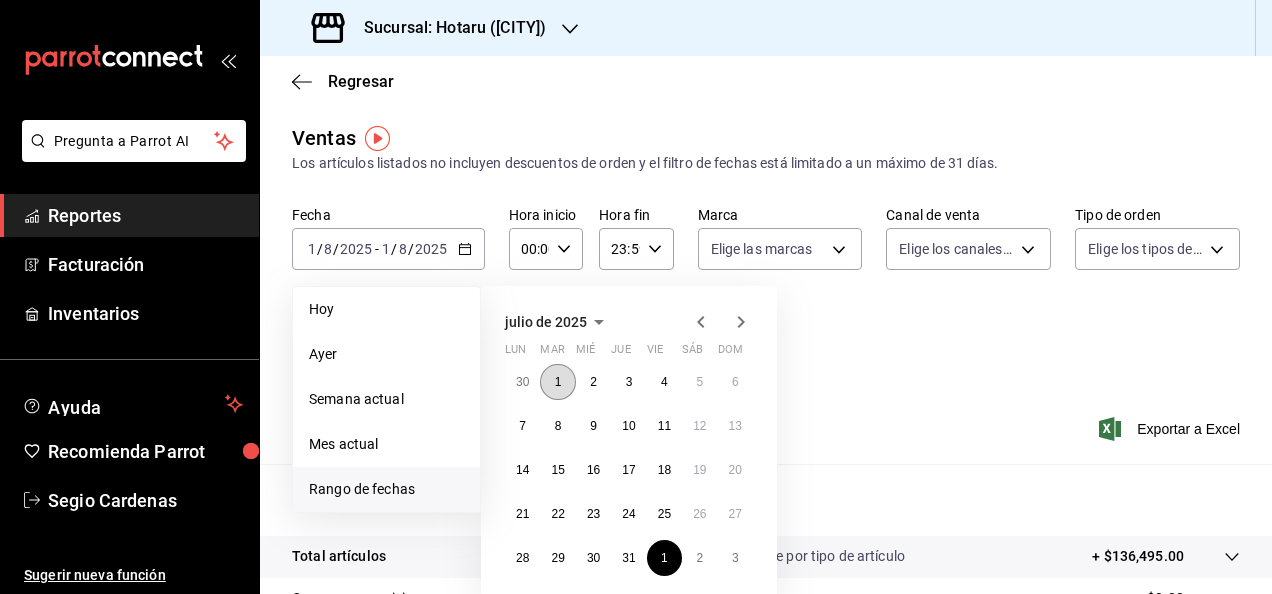 click on "1" at bounding box center (557, 382) 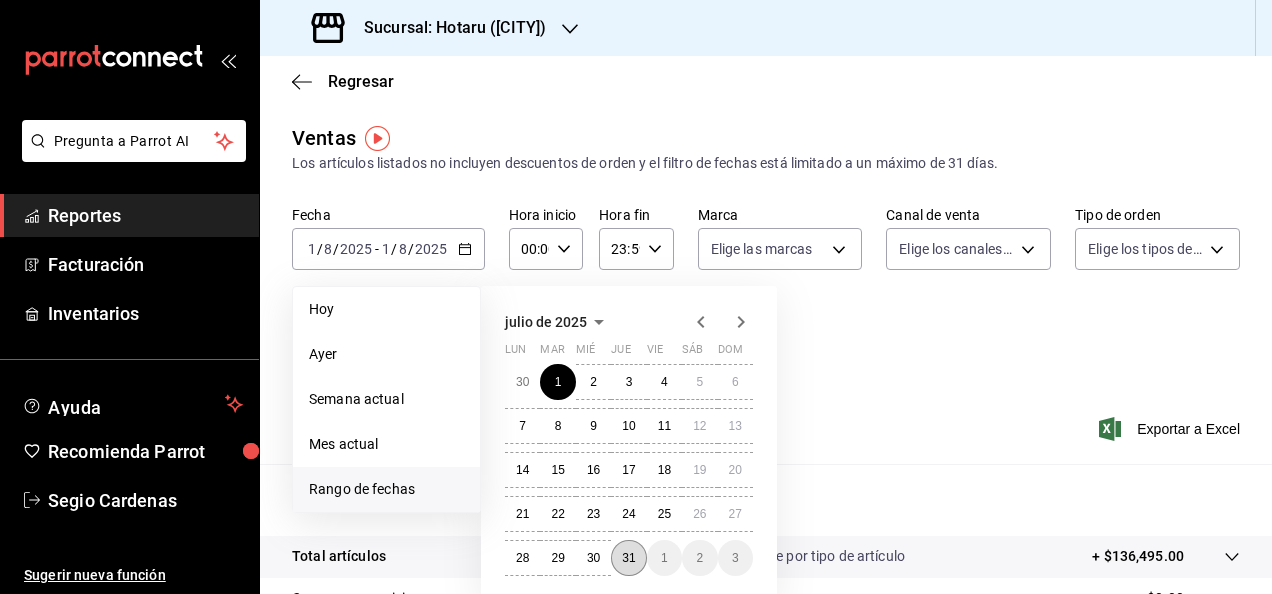 click on "31" at bounding box center (628, 558) 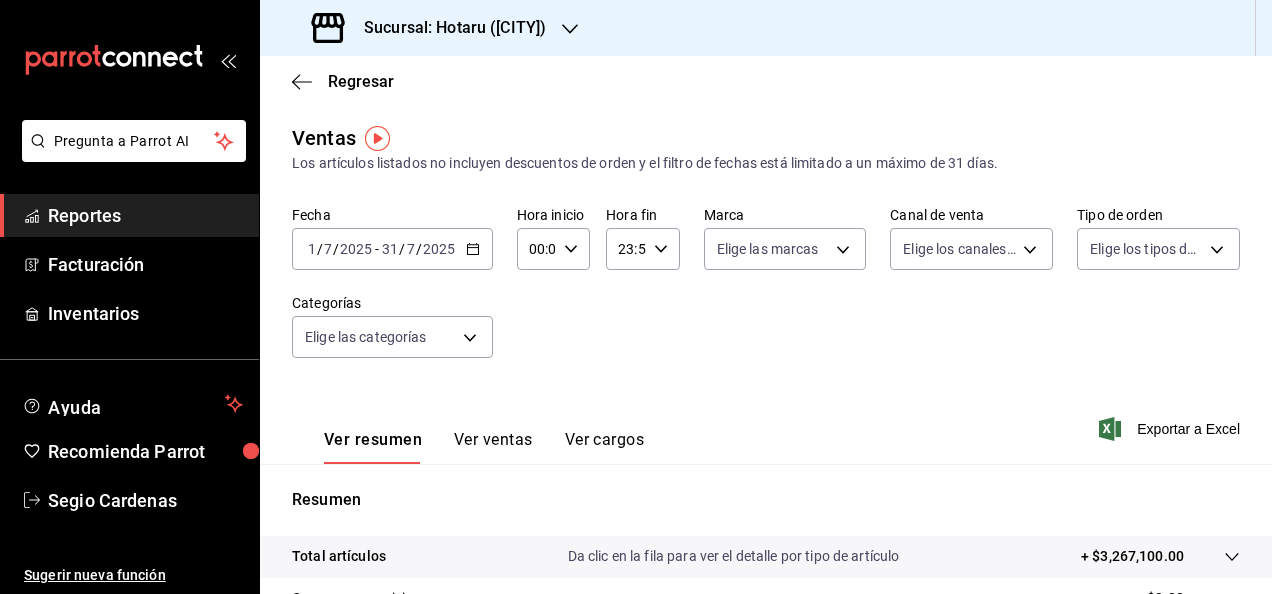 click 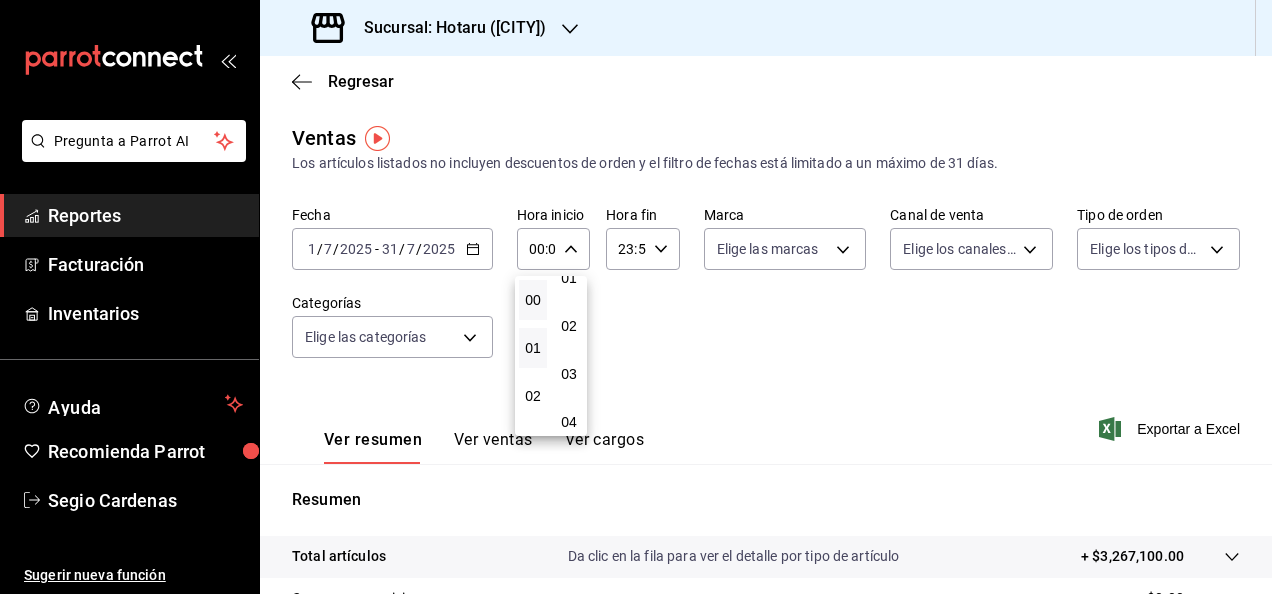 scroll, scrollTop: 100, scrollLeft: 0, axis: vertical 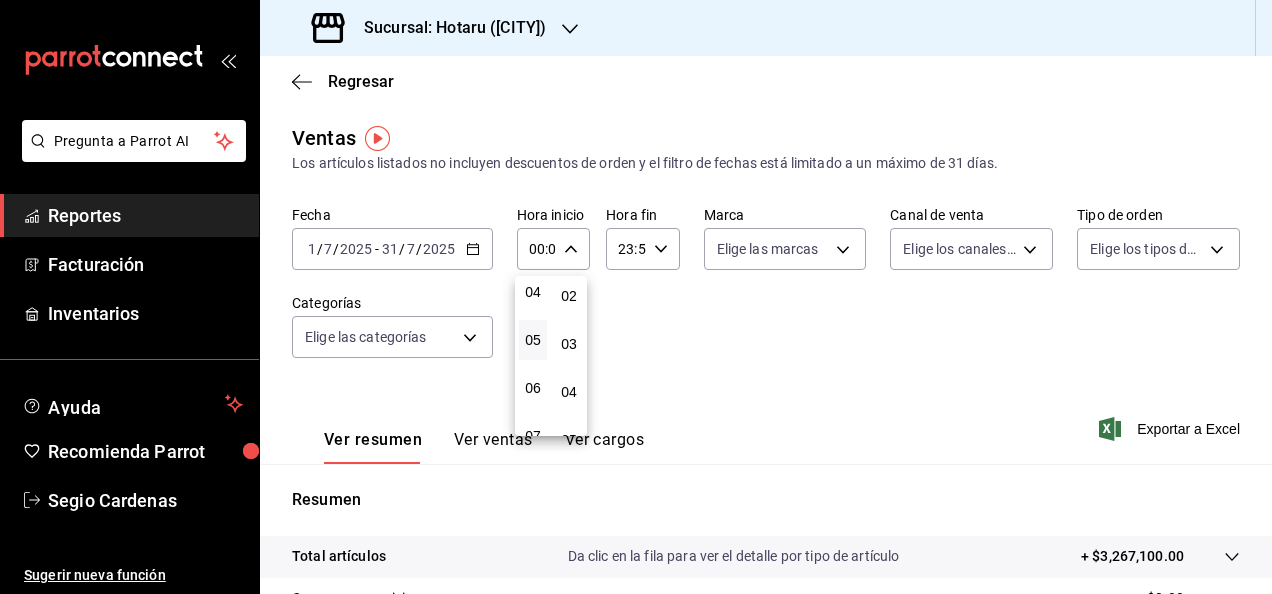 click on "05" at bounding box center (533, 340) 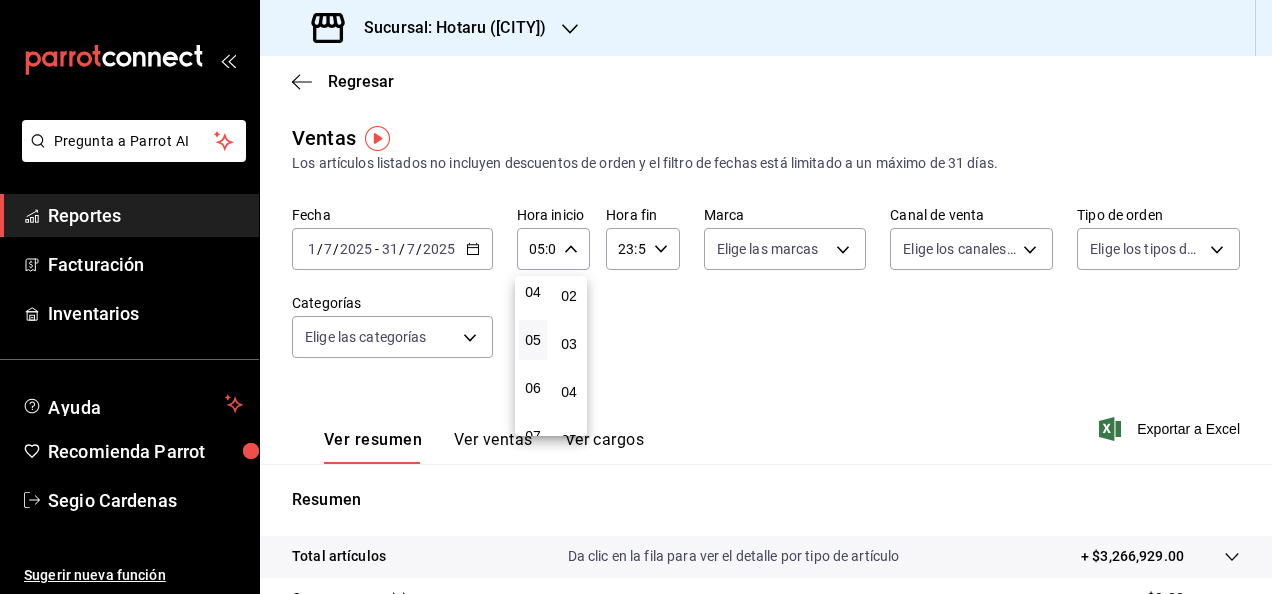 click at bounding box center (636, 297) 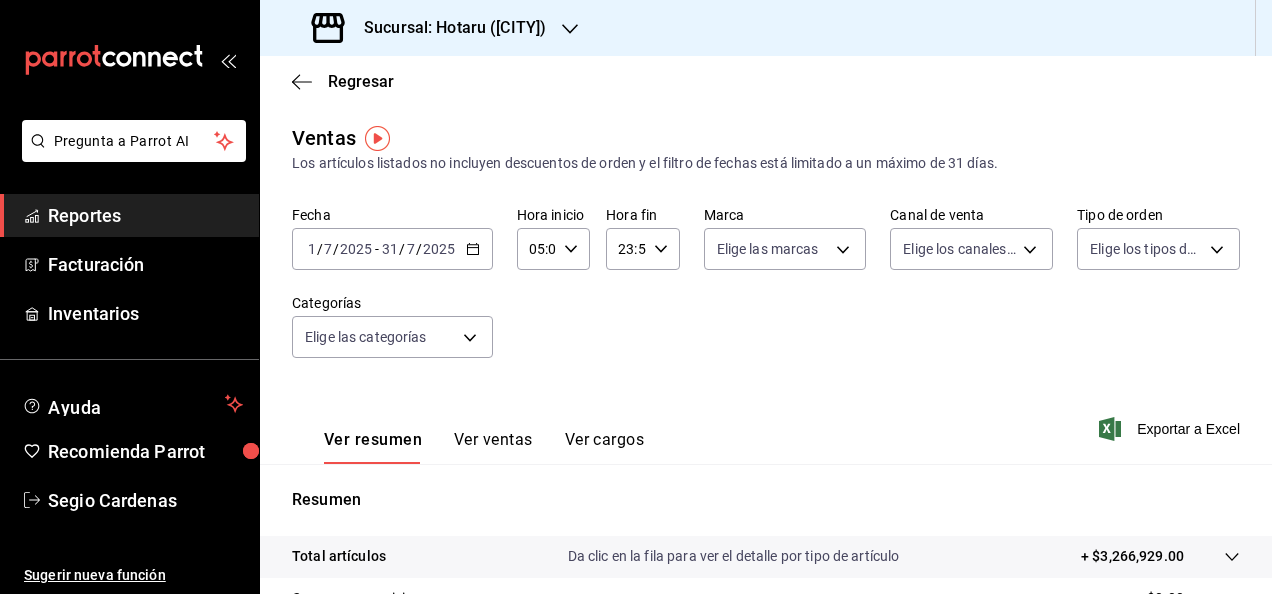 click on "23:59 Hora fin" at bounding box center [642, 249] 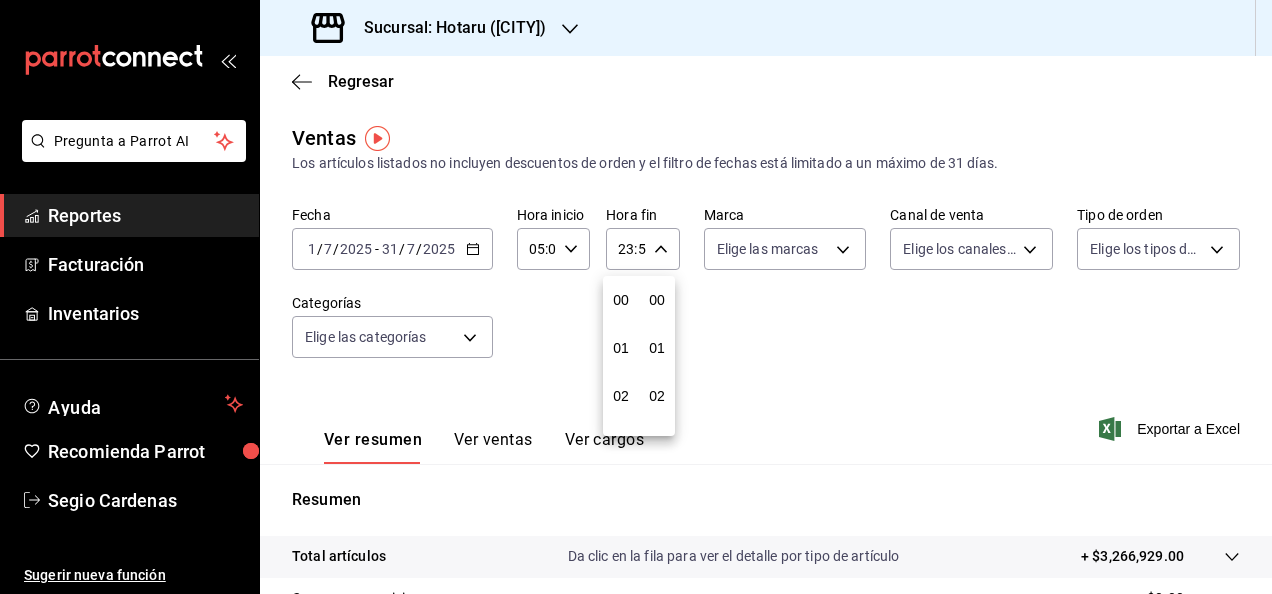 scroll, scrollTop: 992, scrollLeft: 0, axis: vertical 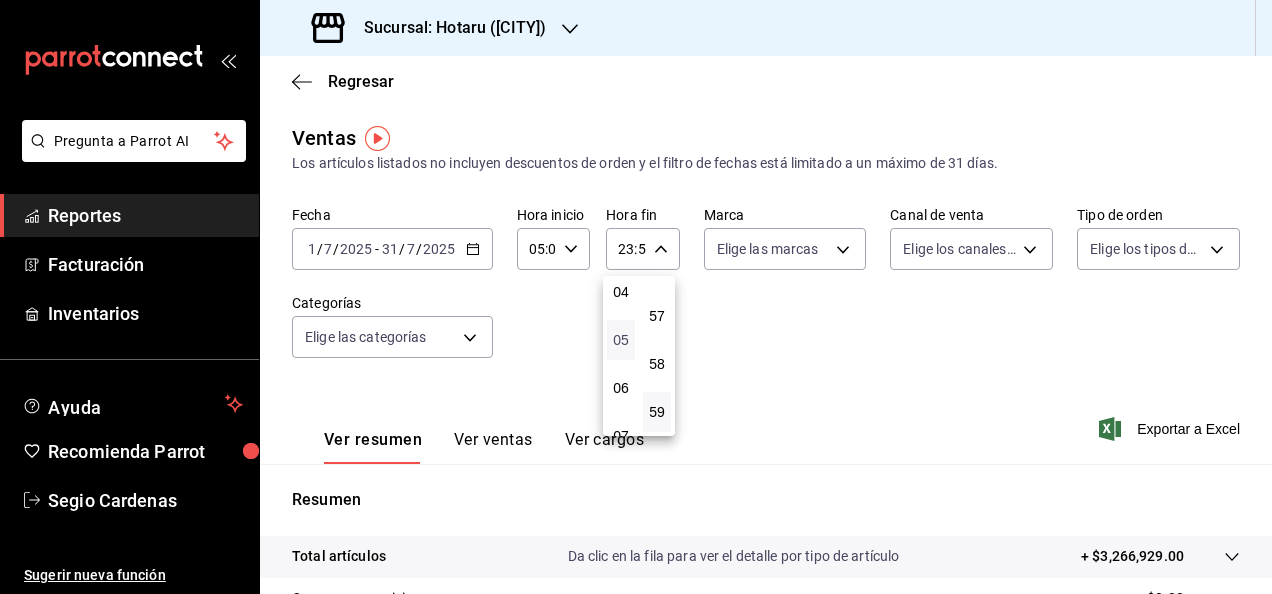 click on "05" at bounding box center (621, 340) 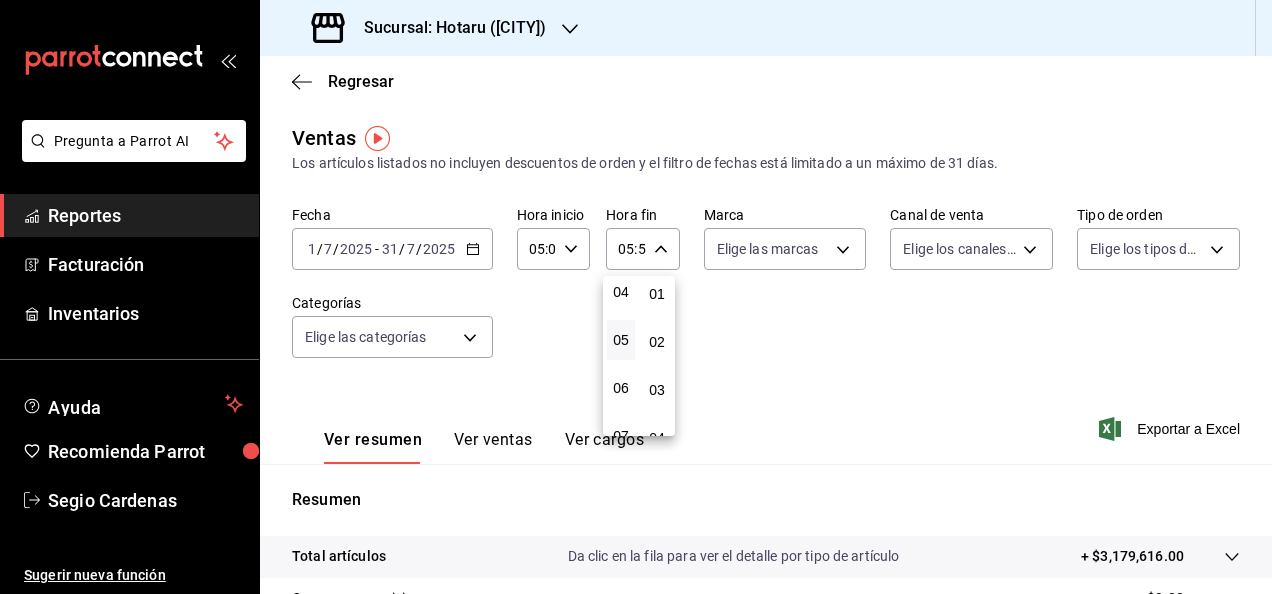 scroll, scrollTop: 0, scrollLeft: 0, axis: both 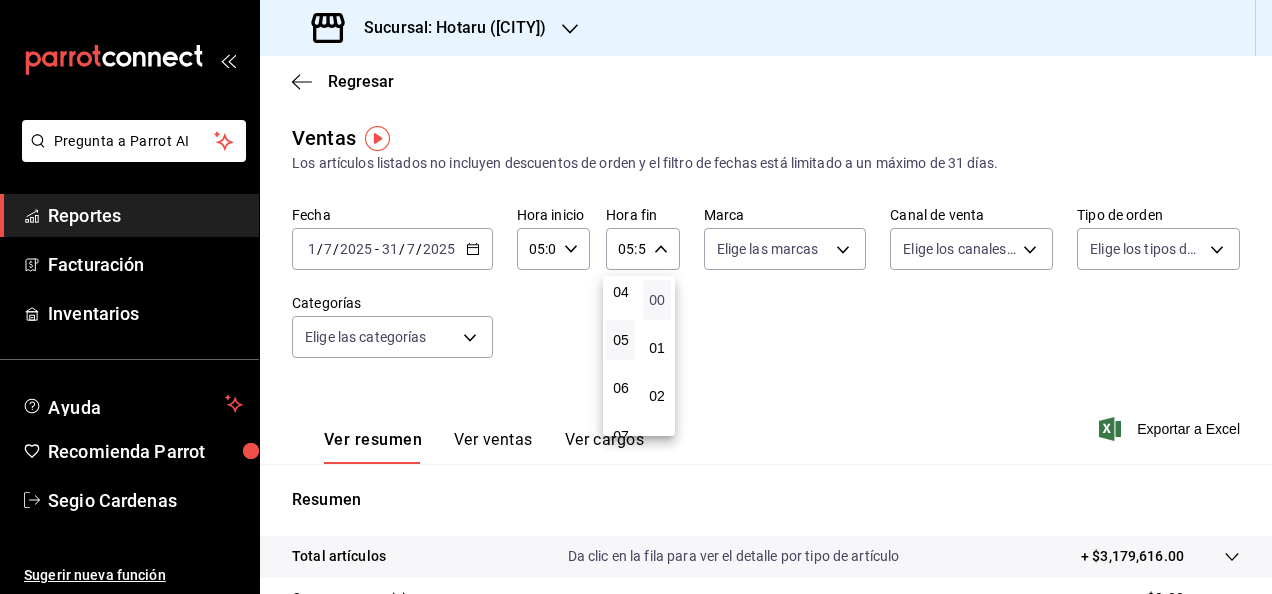 click on "00" at bounding box center (657, 300) 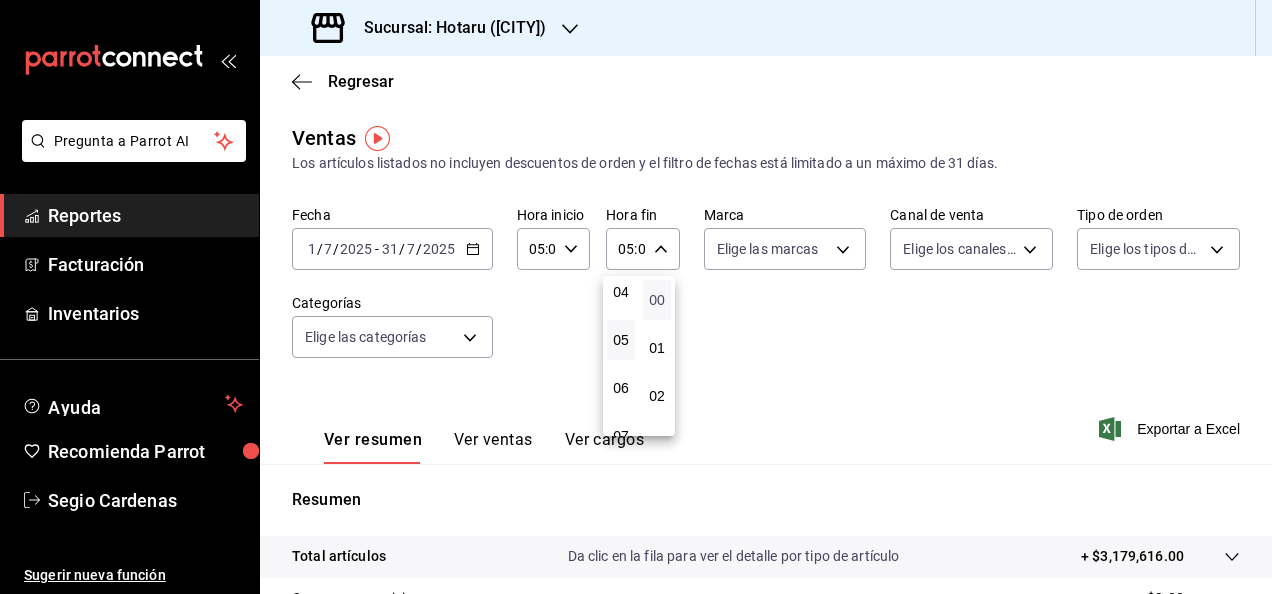 click on "00" at bounding box center [657, 300] 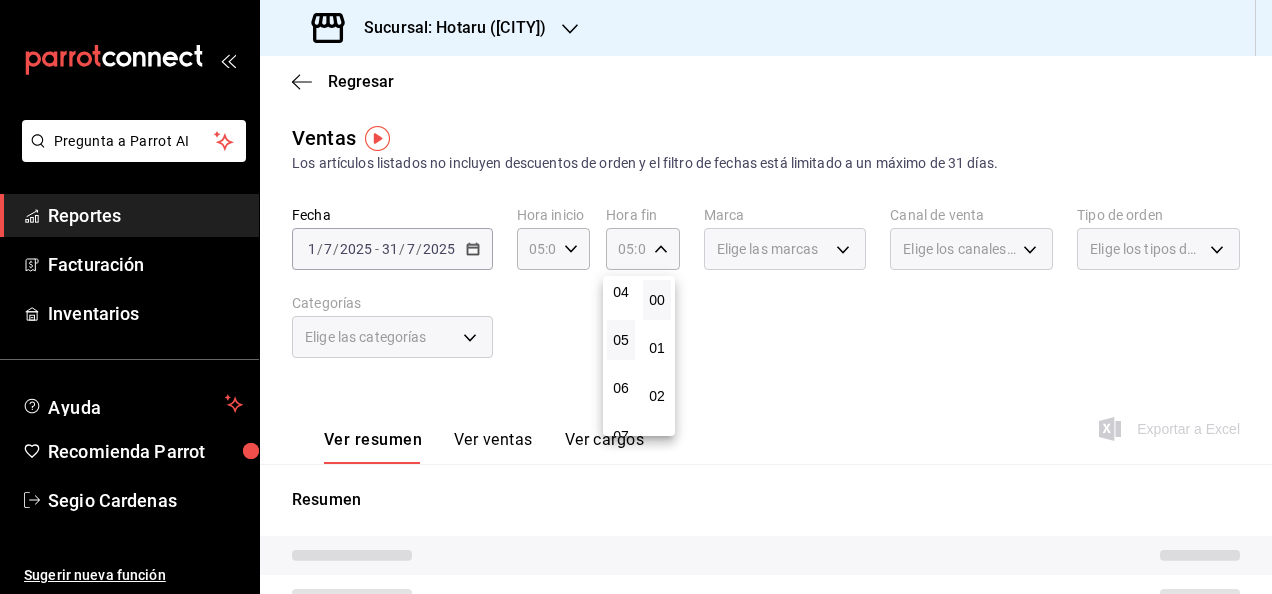 click at bounding box center (636, 297) 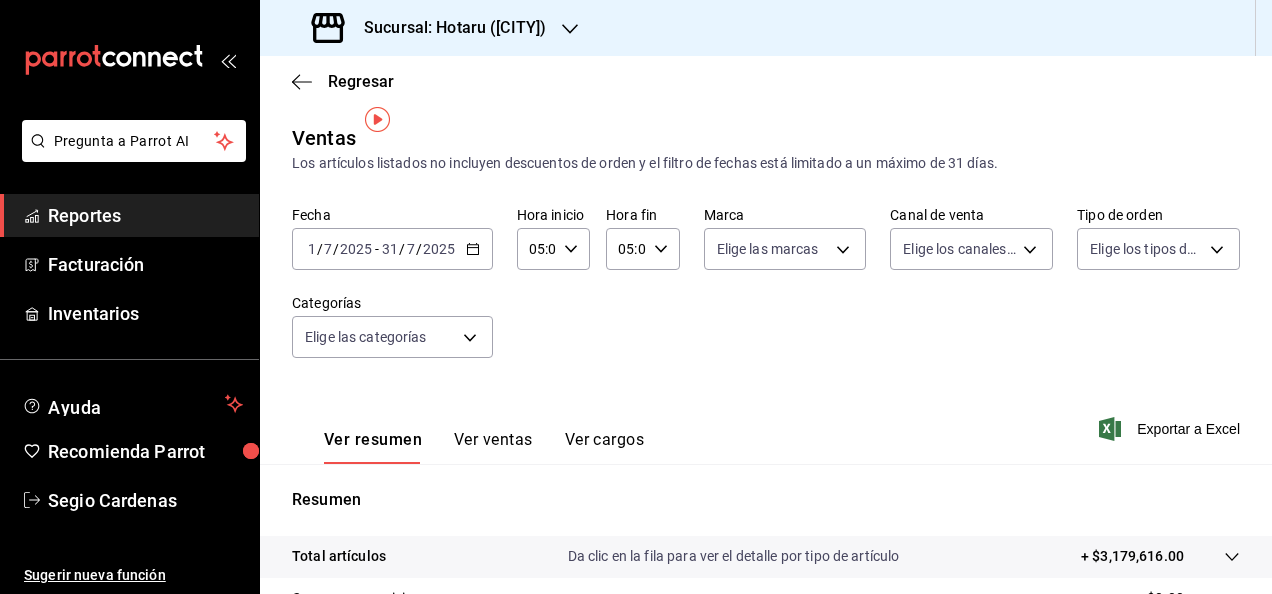 scroll, scrollTop: 300, scrollLeft: 0, axis: vertical 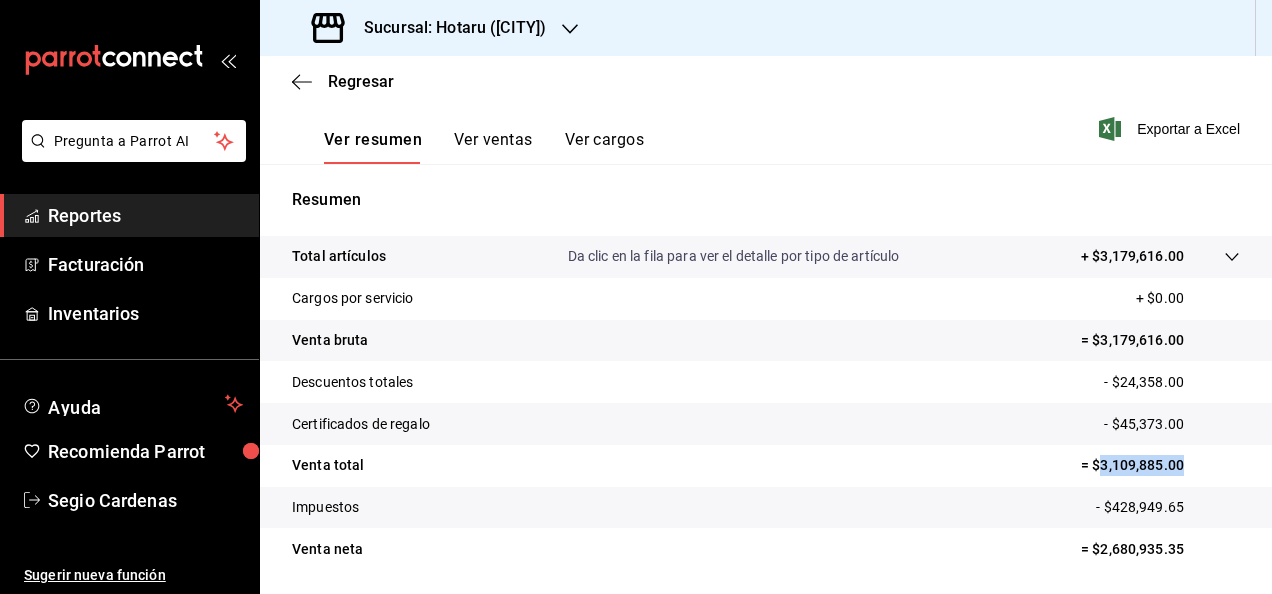 drag, startPoint x: 1087, startPoint y: 466, endPoint x: 1212, endPoint y: 461, distance: 125.09996 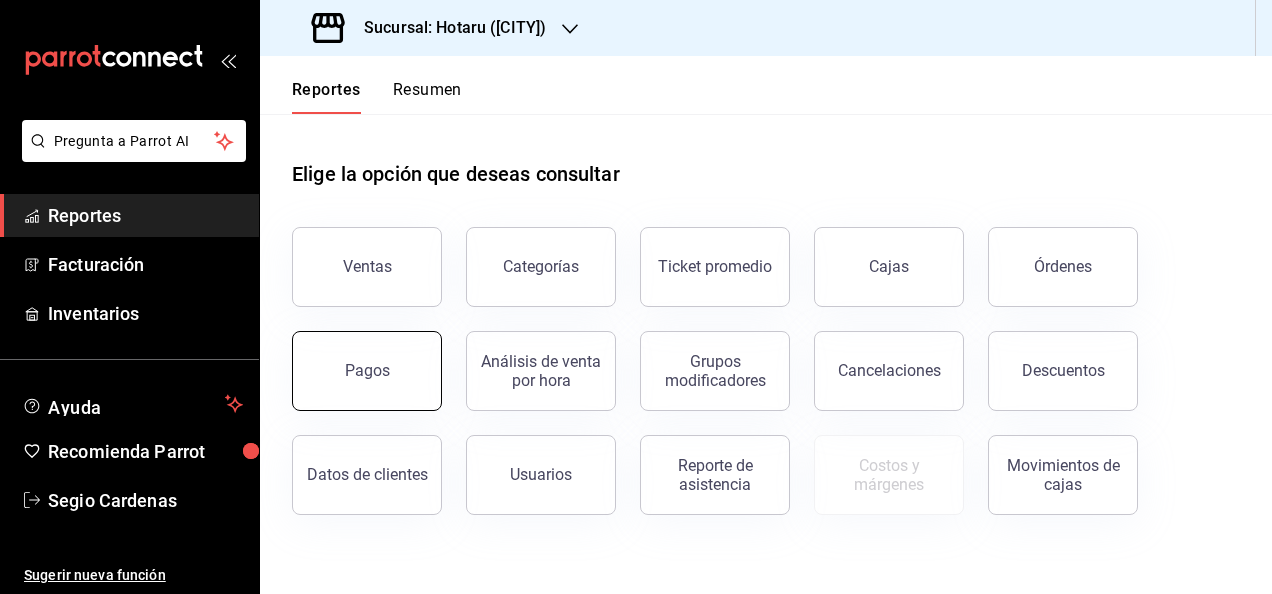 click on "Pagos" at bounding box center (367, 371) 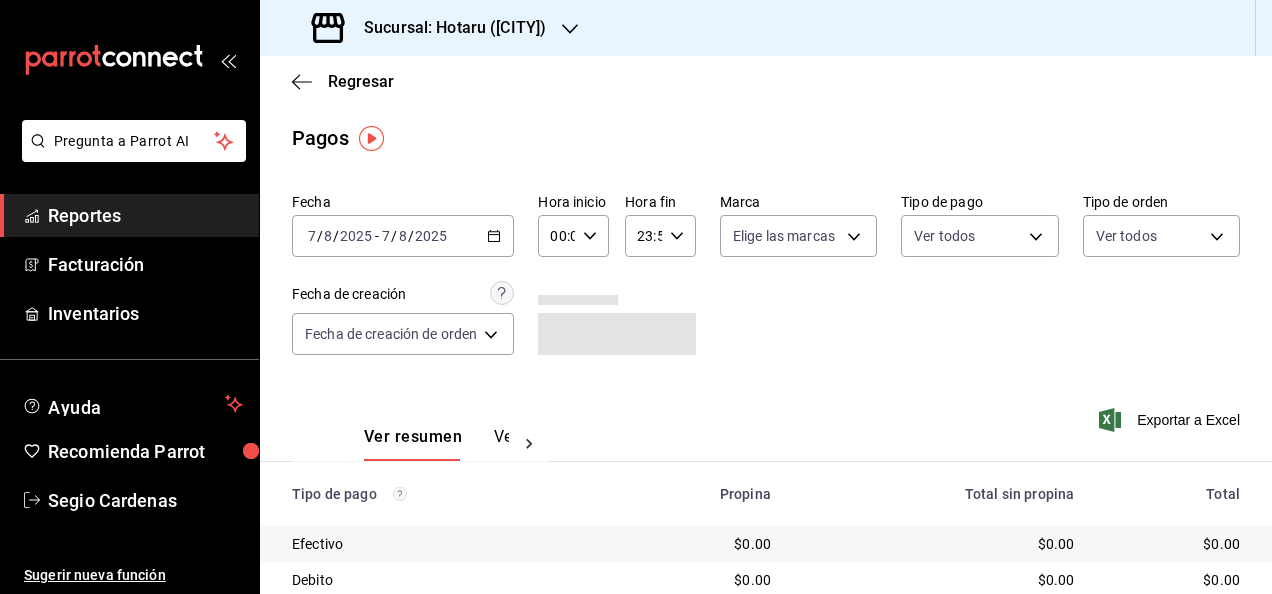 click on "2025-08-07 7 / 8 / 2025 - 2025-08-07 7 / 8 / 2025" at bounding box center (403, 236) 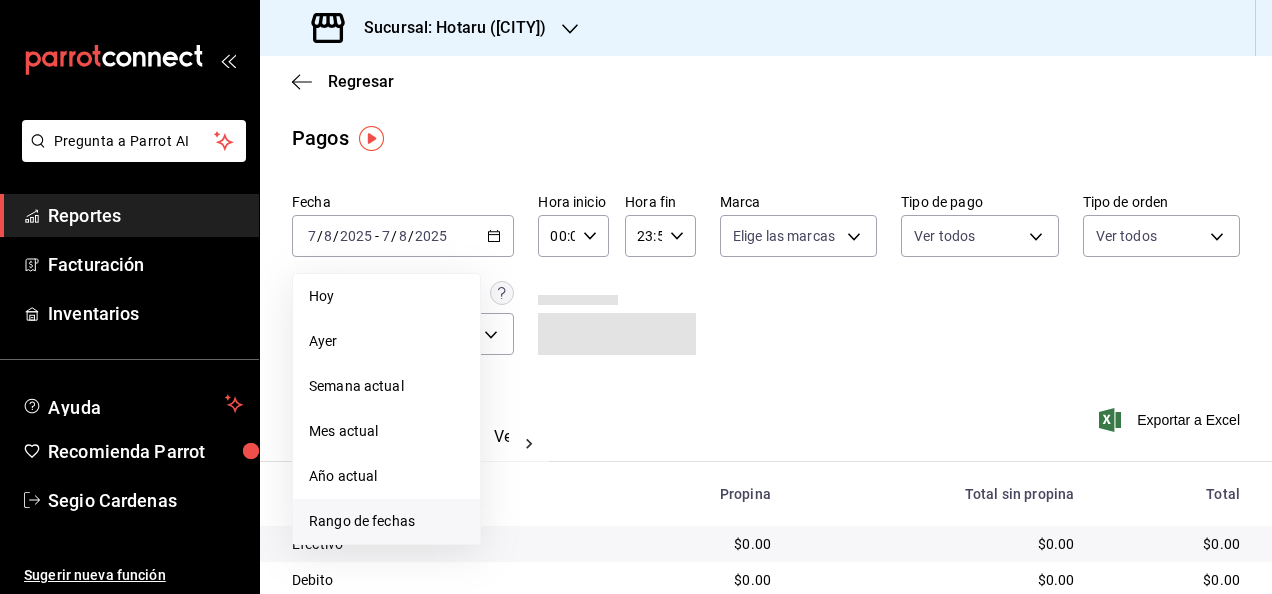 click on "Rango de fechas" at bounding box center (386, 521) 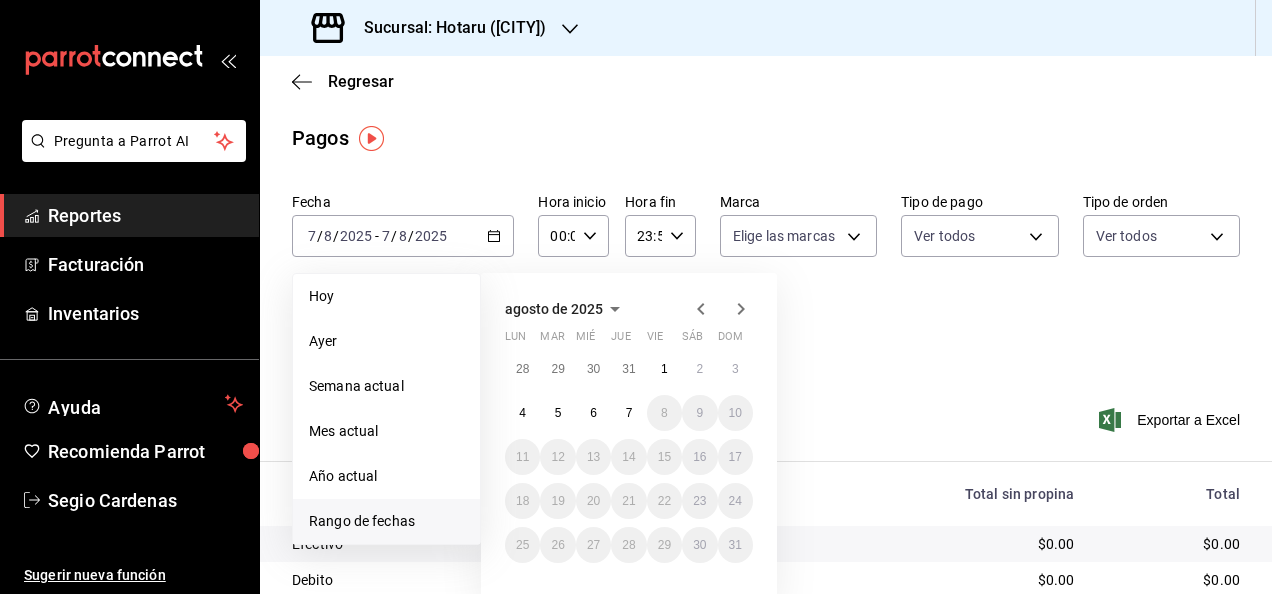 click 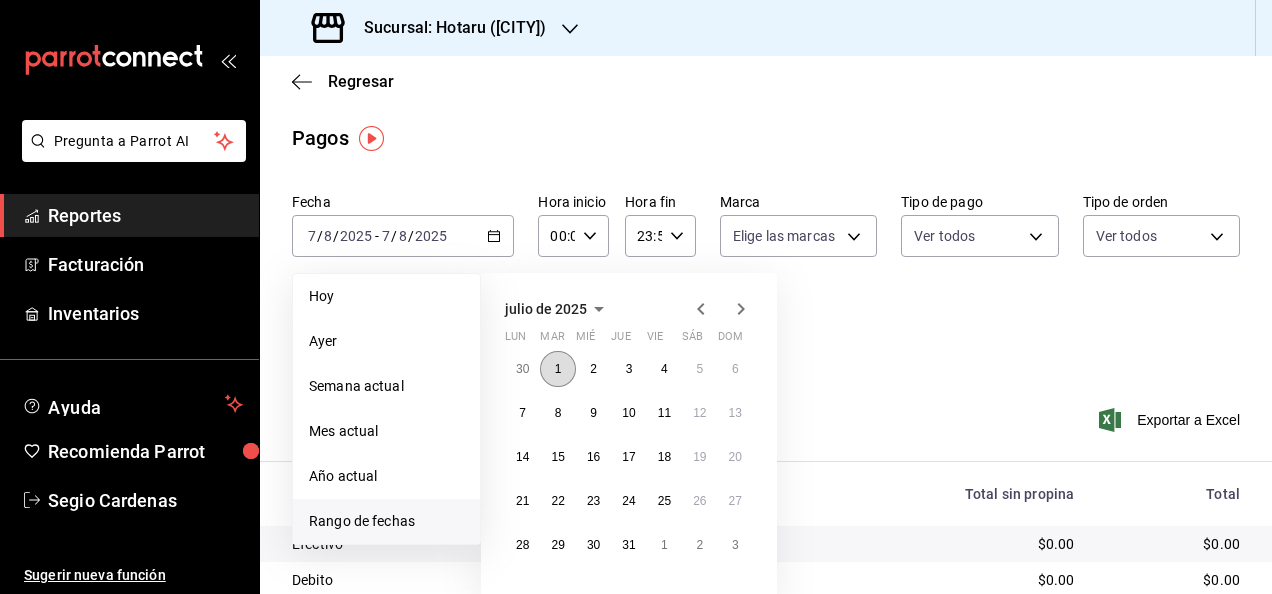click on "1" at bounding box center (558, 369) 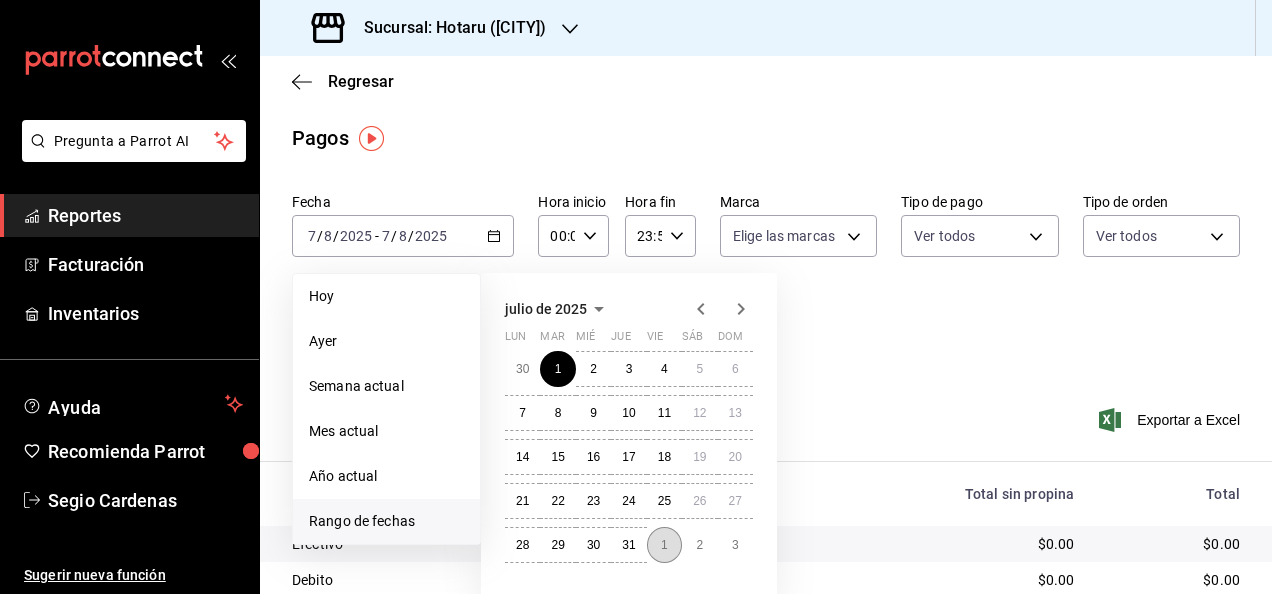 click on "1" at bounding box center [664, 545] 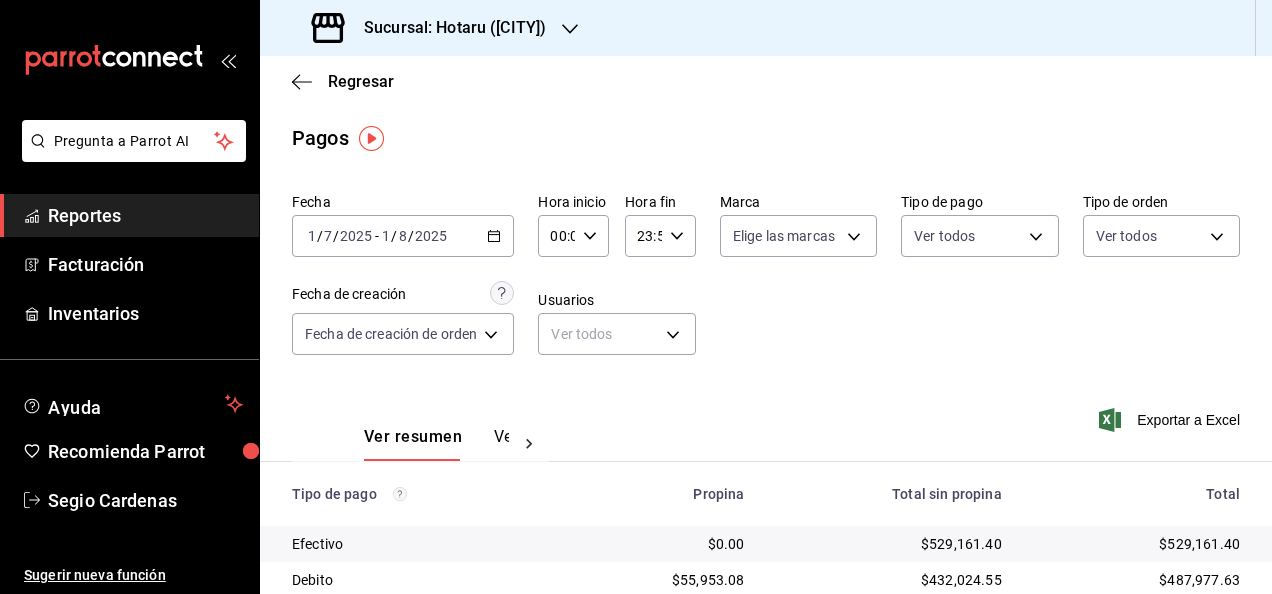 click on "00:00 Hora inicio" at bounding box center [573, 236] 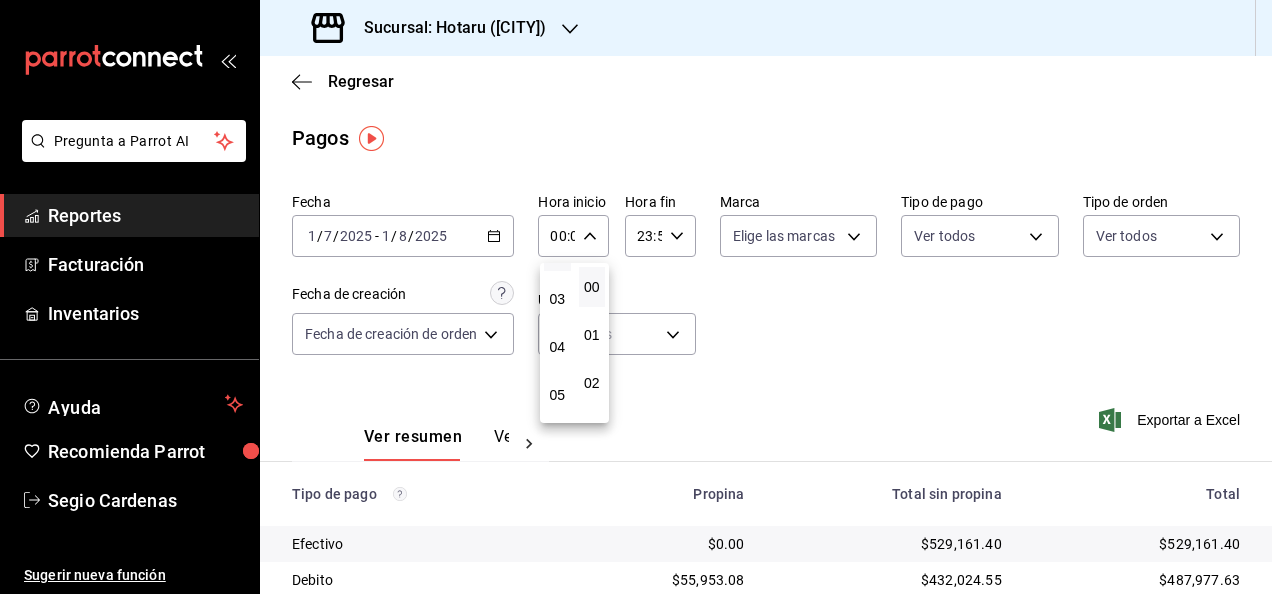 scroll, scrollTop: 200, scrollLeft: 0, axis: vertical 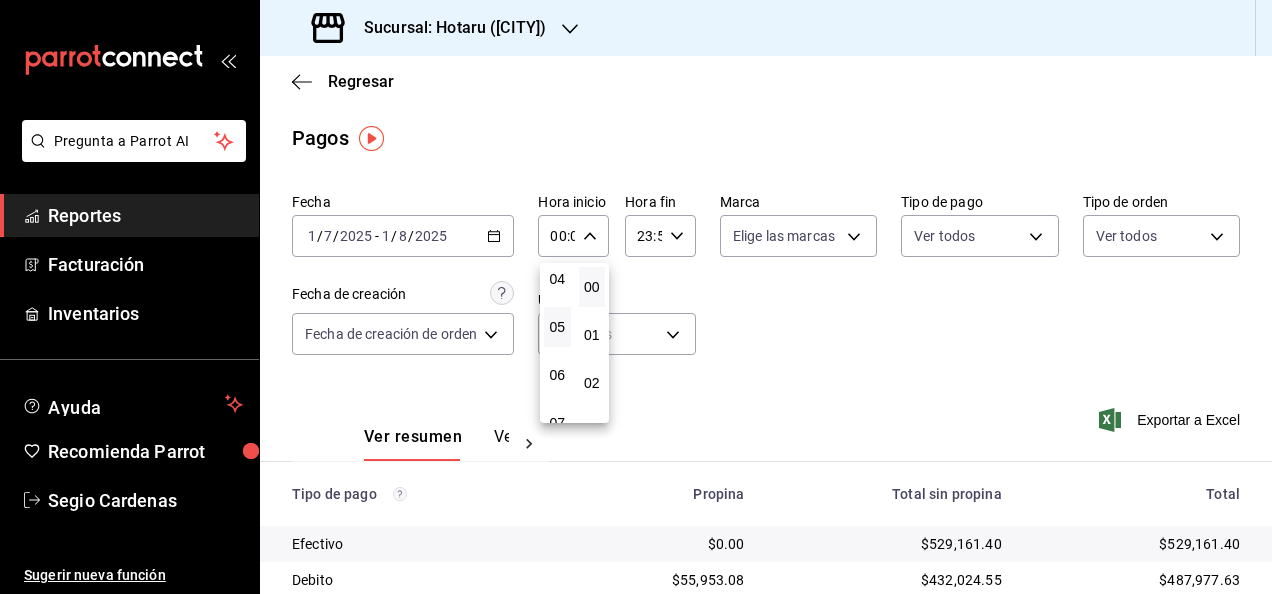 click on "05" at bounding box center [557, 327] 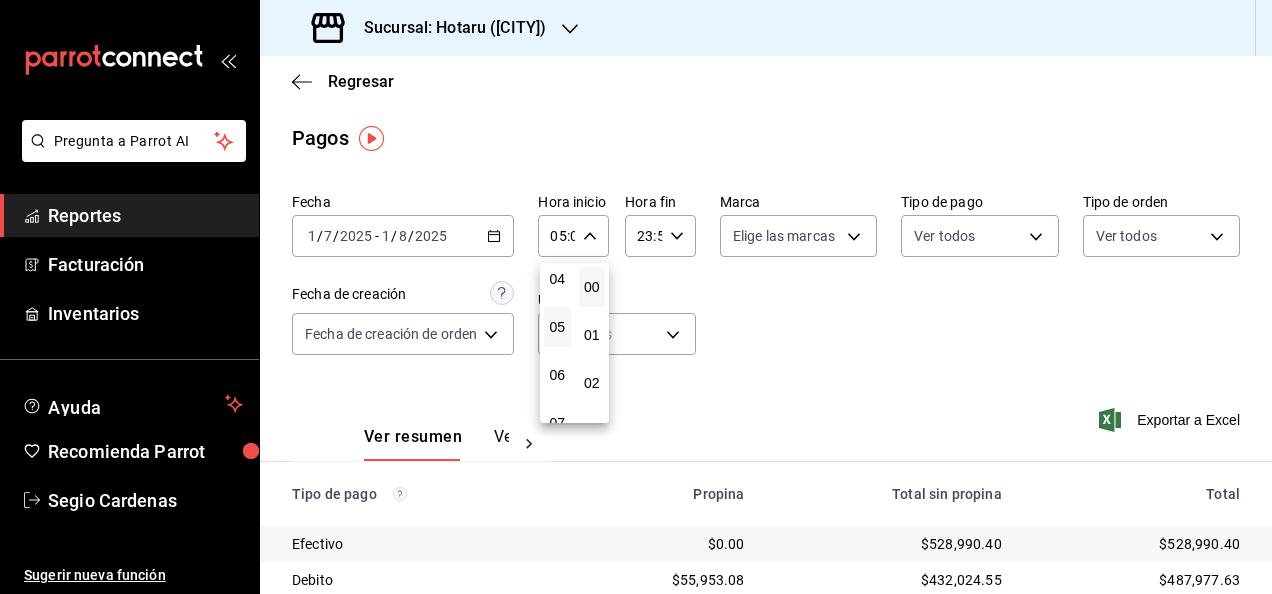 click at bounding box center [636, 297] 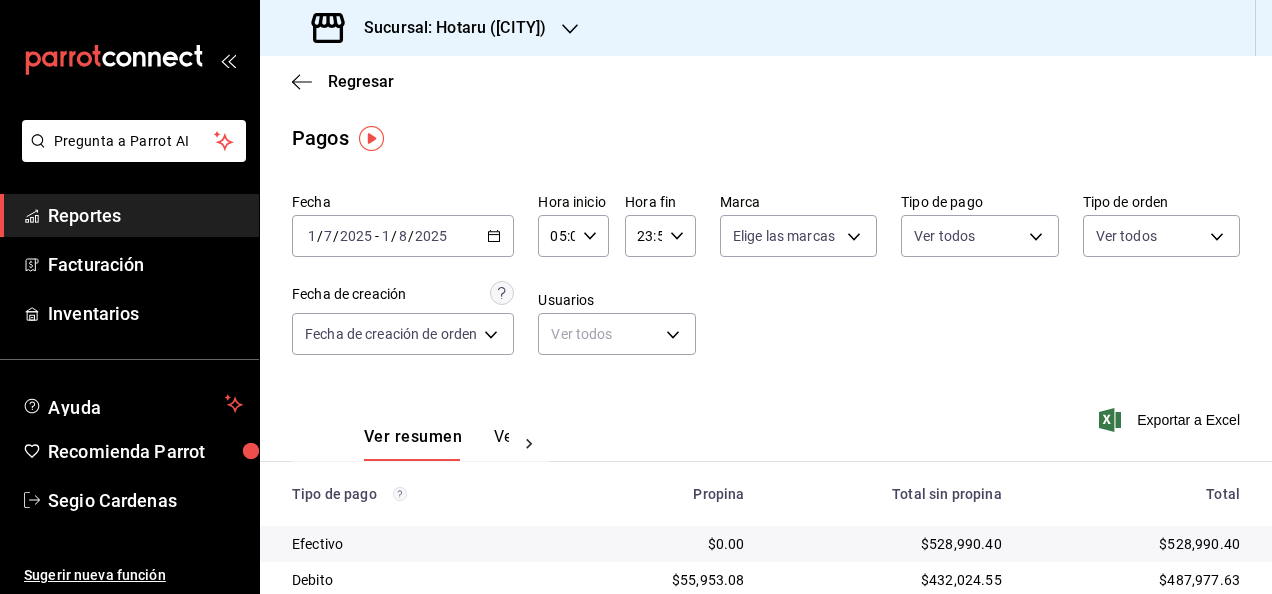 click on "23:59 Hora fin" at bounding box center [660, 236] 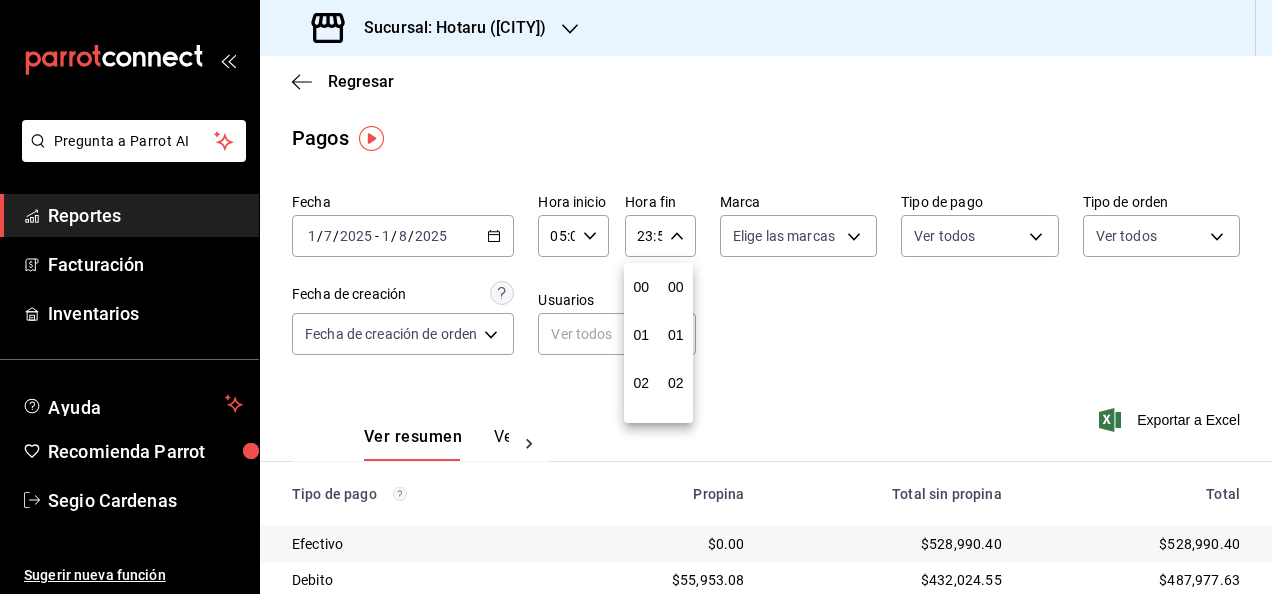 scroll, scrollTop: 992, scrollLeft: 0, axis: vertical 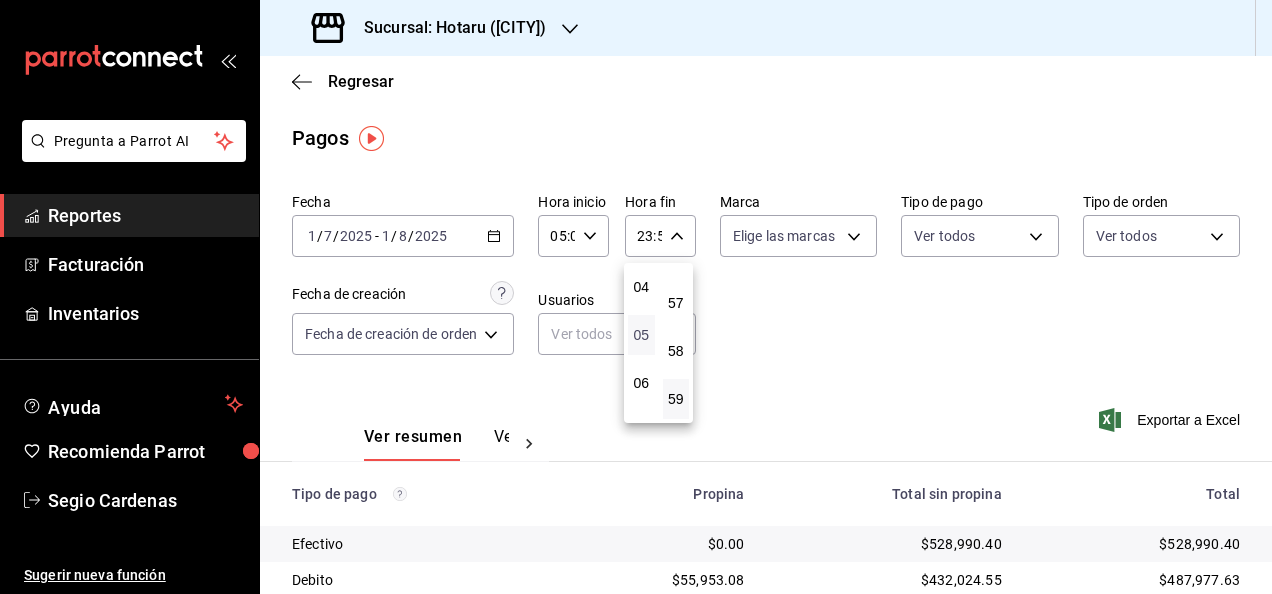 click on "05" at bounding box center [641, 335] 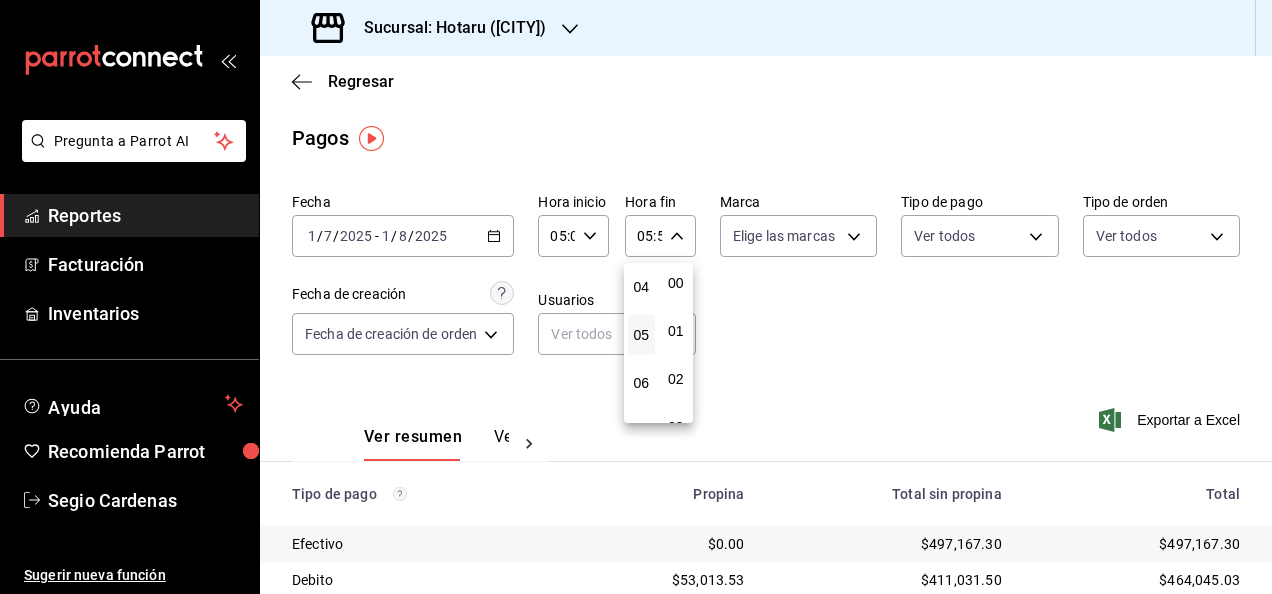 scroll, scrollTop: 0, scrollLeft: 0, axis: both 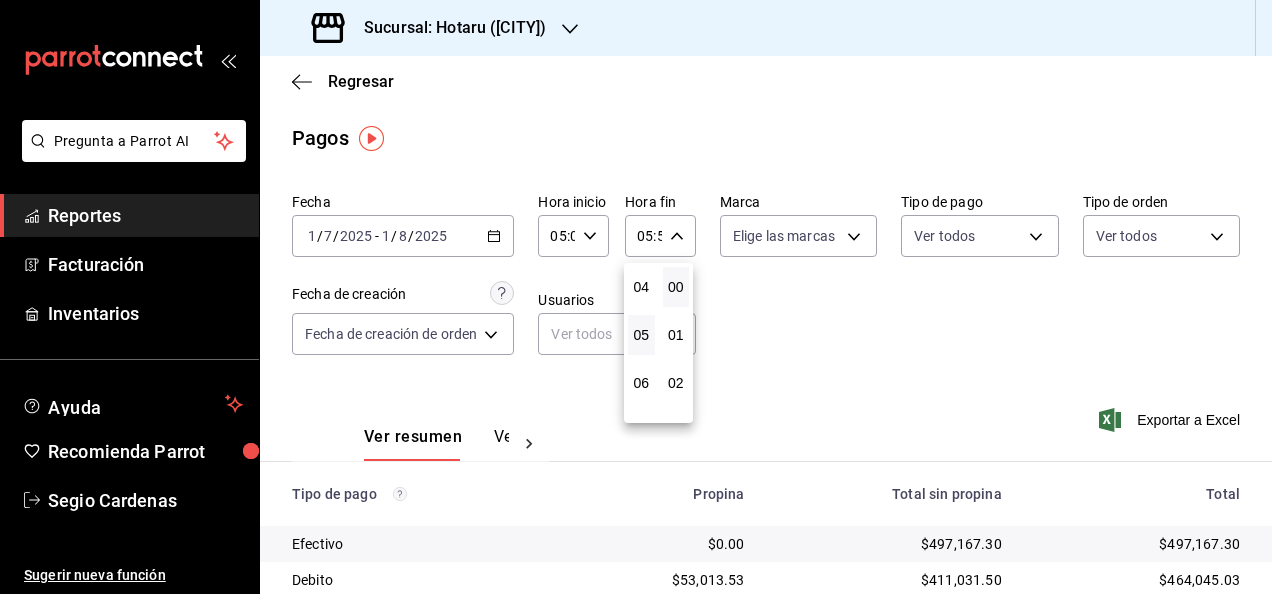 click on "00" at bounding box center [676, 287] 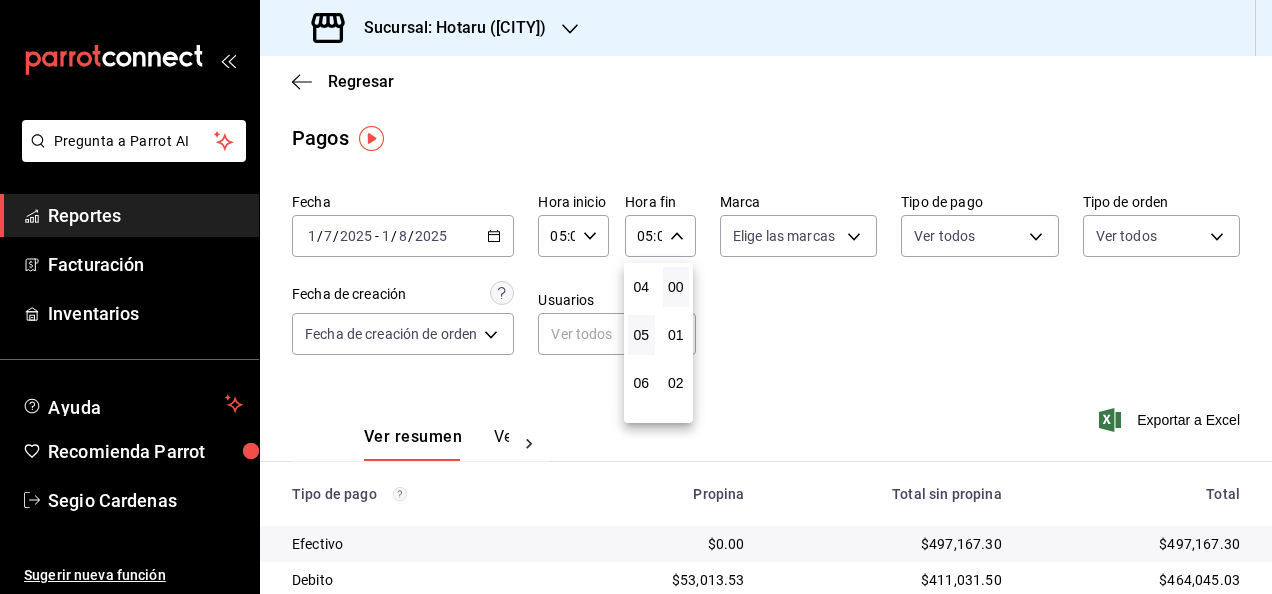 click at bounding box center (636, 297) 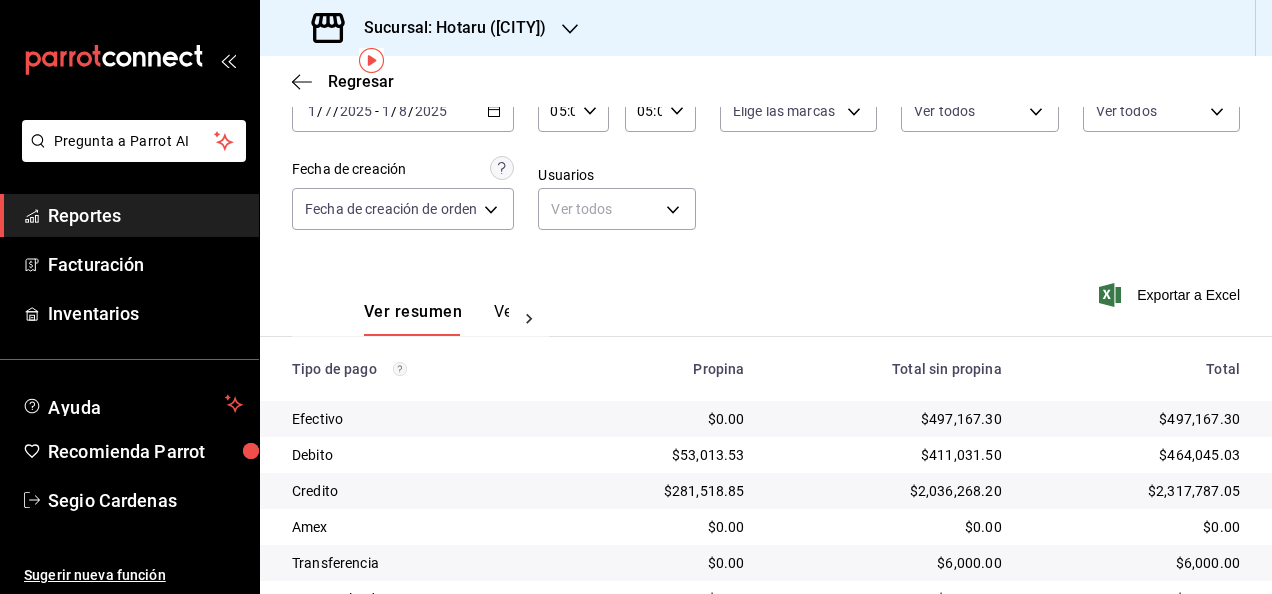 scroll, scrollTop: 0, scrollLeft: 0, axis: both 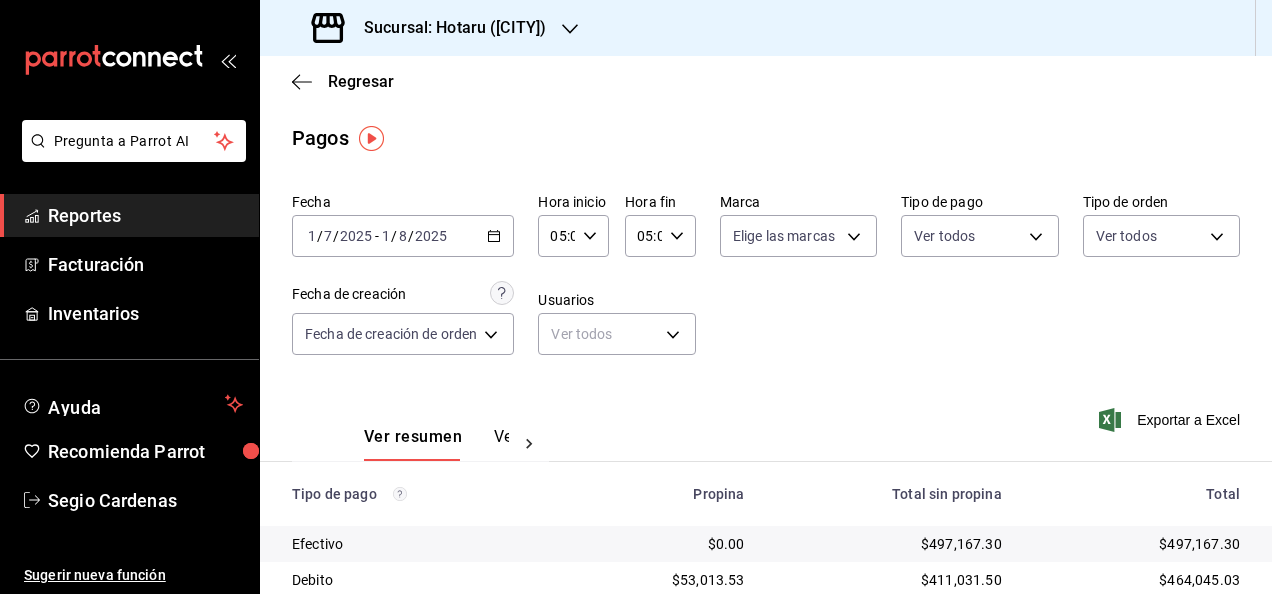 click on "05:00 Hora fin" at bounding box center (660, 236) 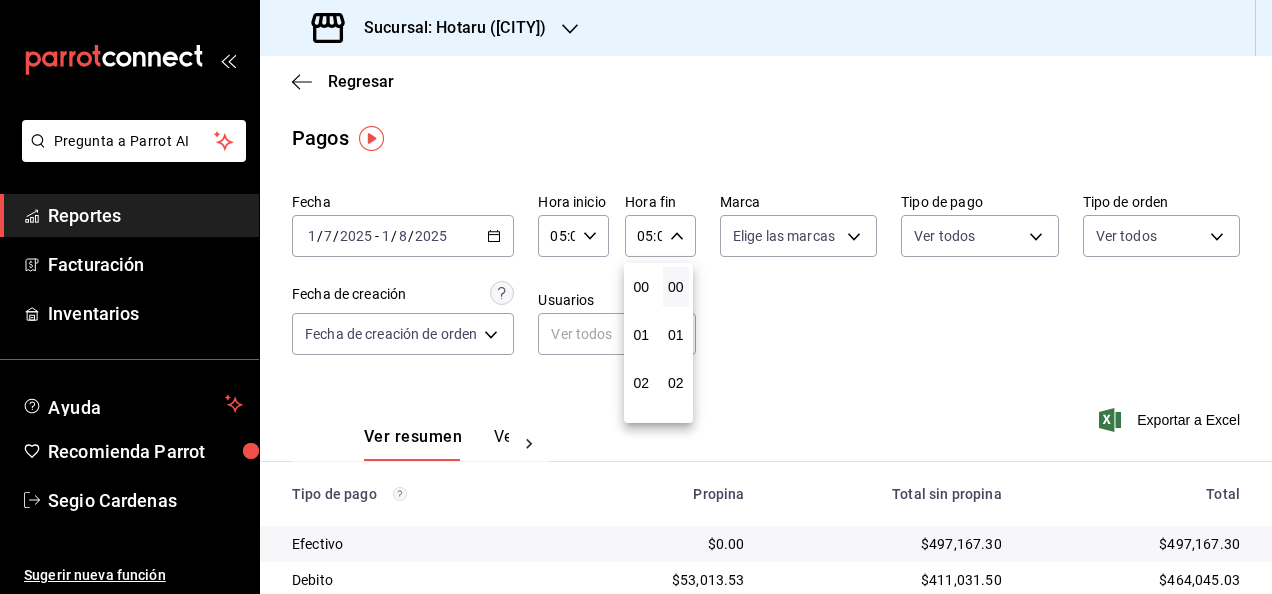 scroll, scrollTop: 240, scrollLeft: 0, axis: vertical 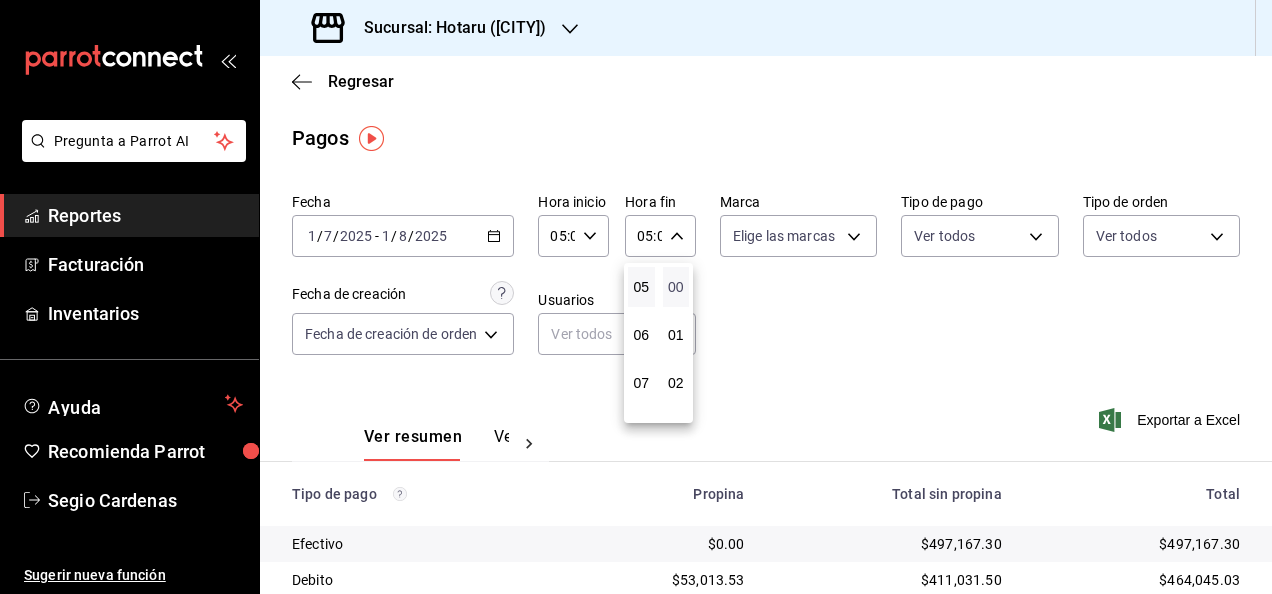 click on "00" at bounding box center (676, 287) 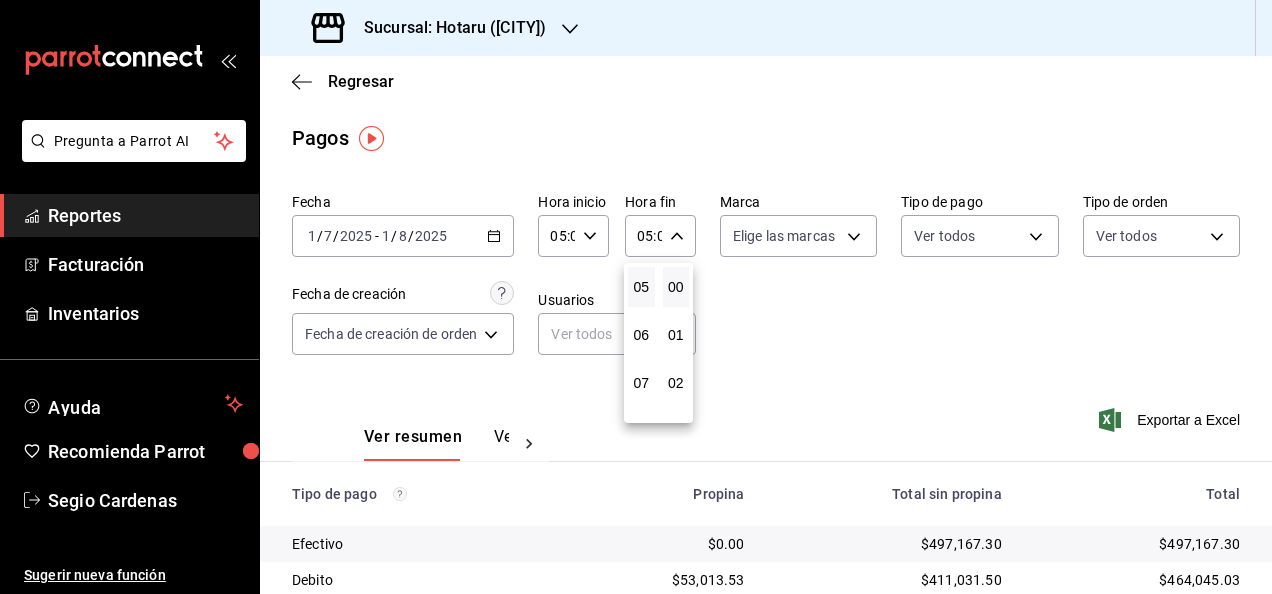 click at bounding box center (636, 297) 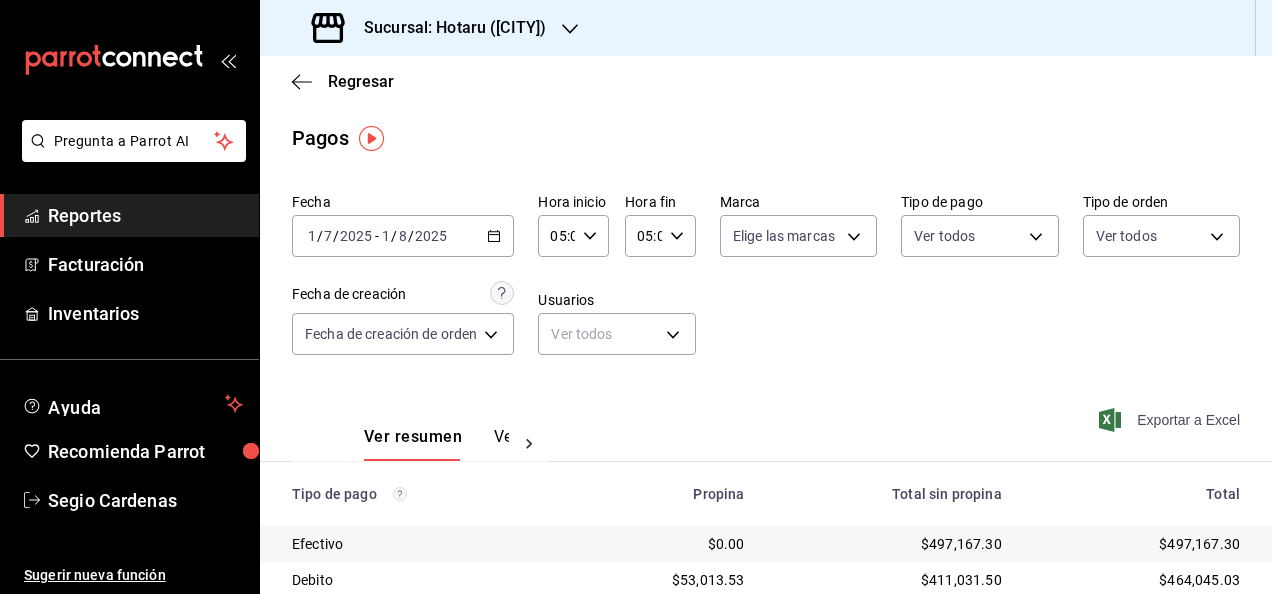 click on "Exportar a Excel" at bounding box center [1171, 420] 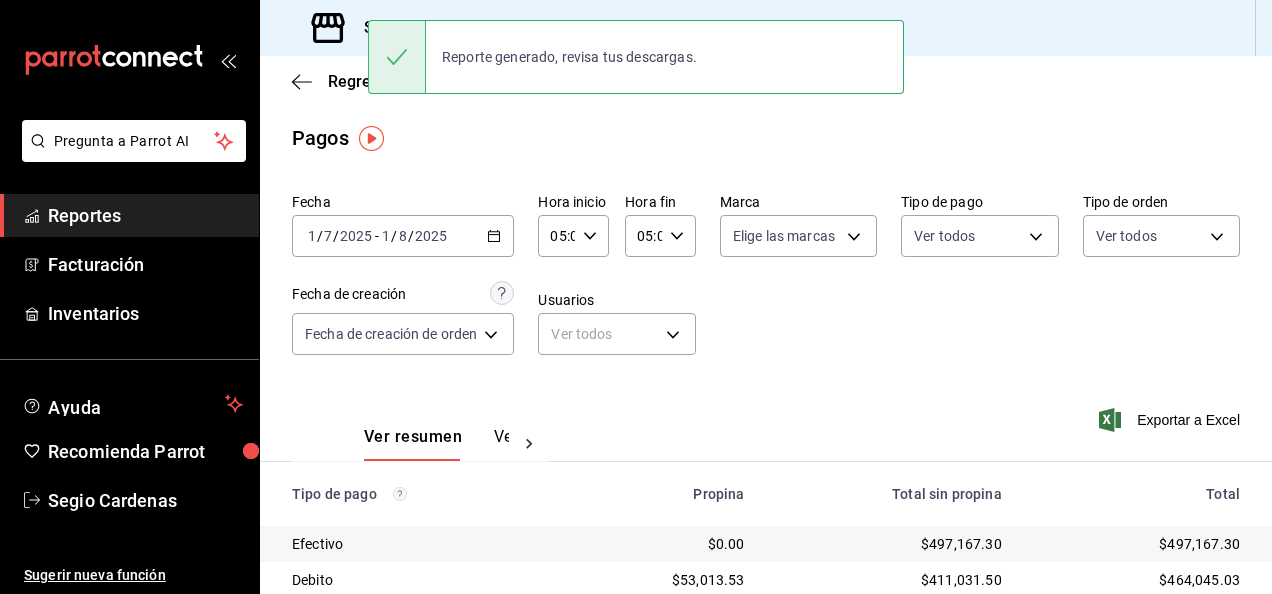 type 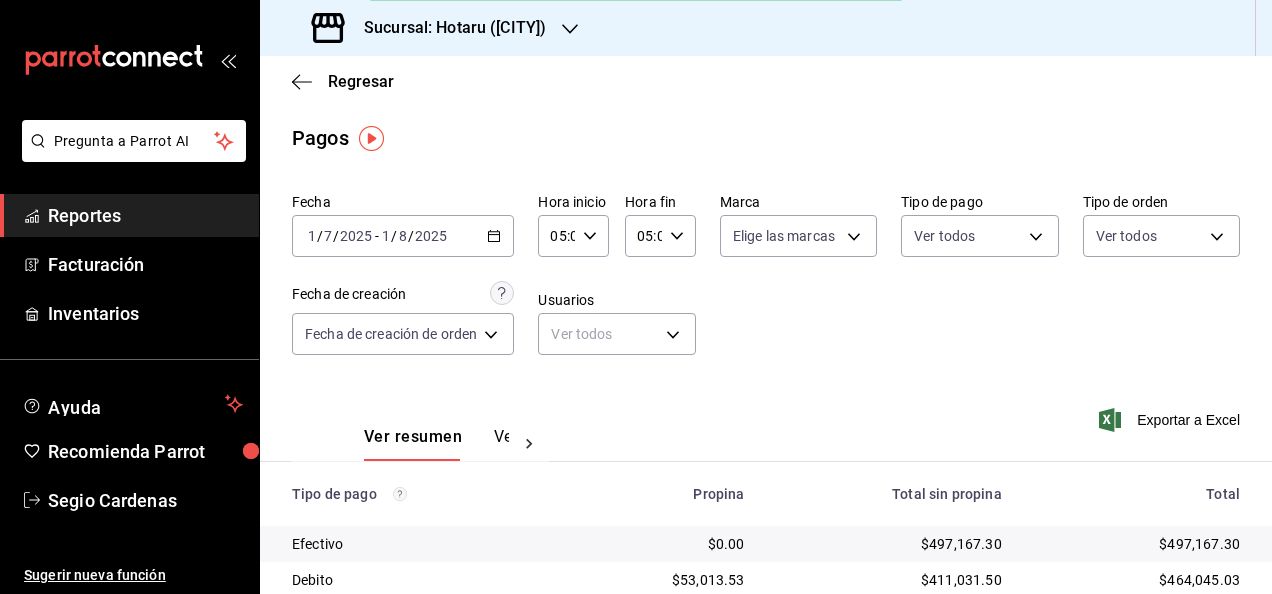 click on "Reportes" at bounding box center (145, 215) 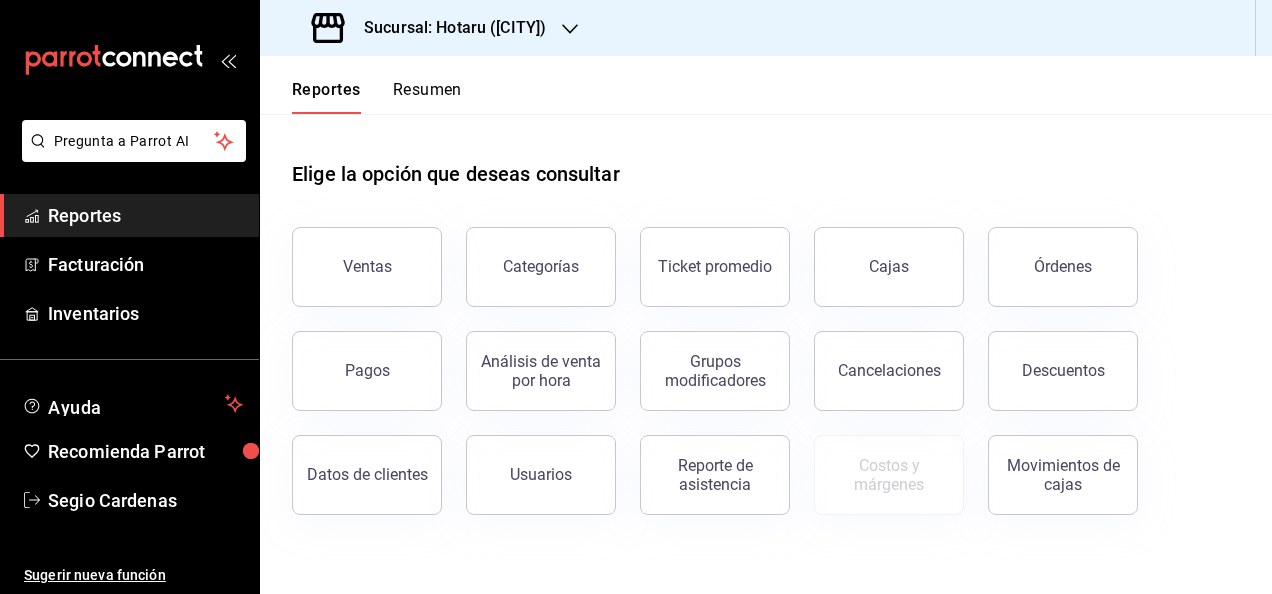 click on "Reportes" at bounding box center (145, 215) 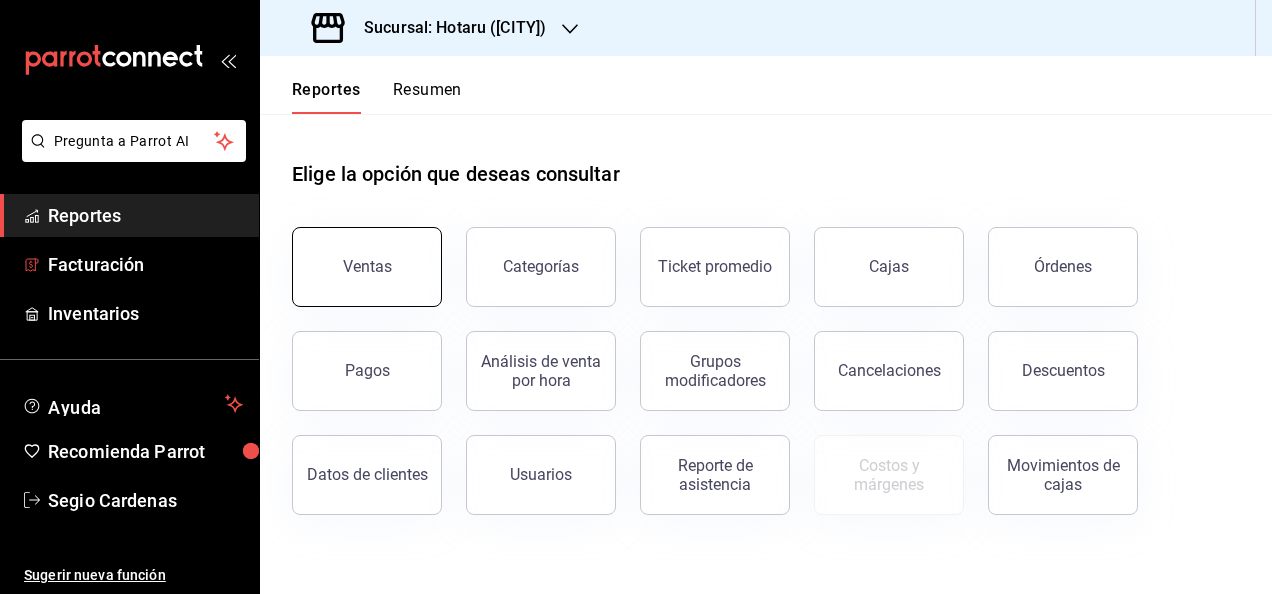 click on "Ventas" at bounding box center (367, 267) 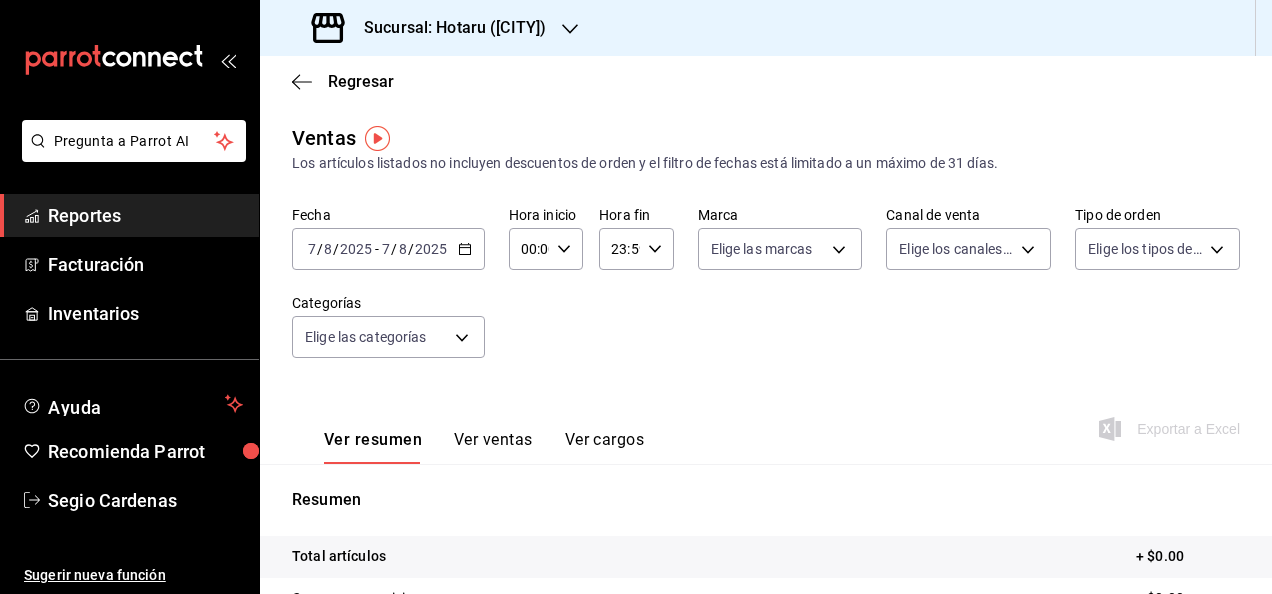 click 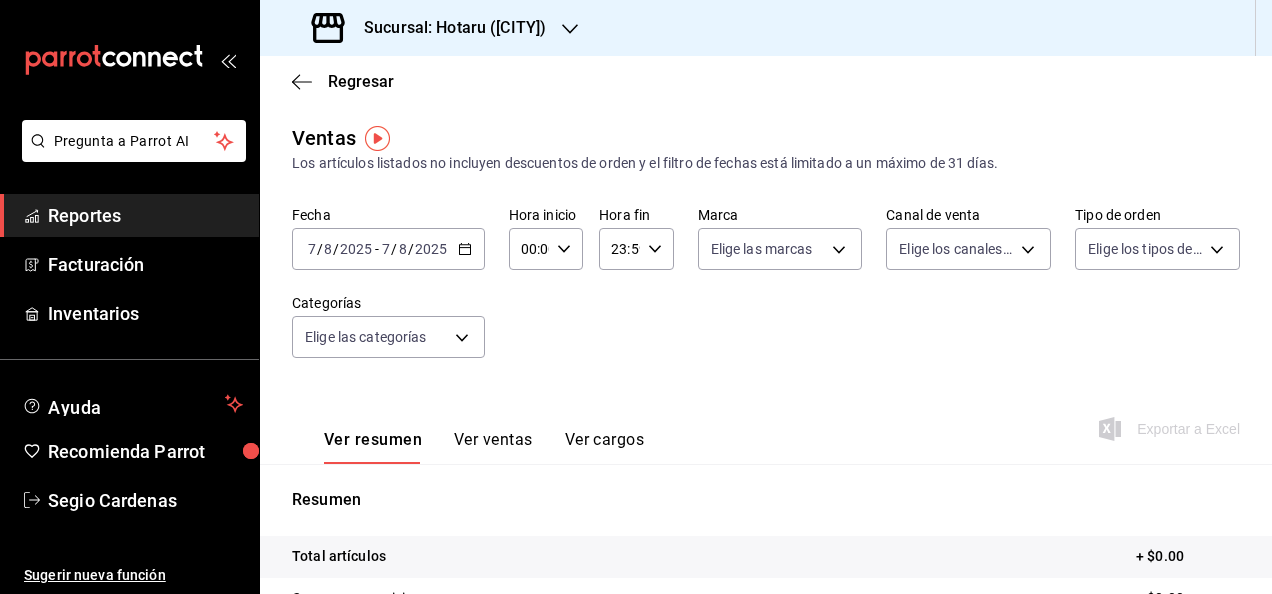 click 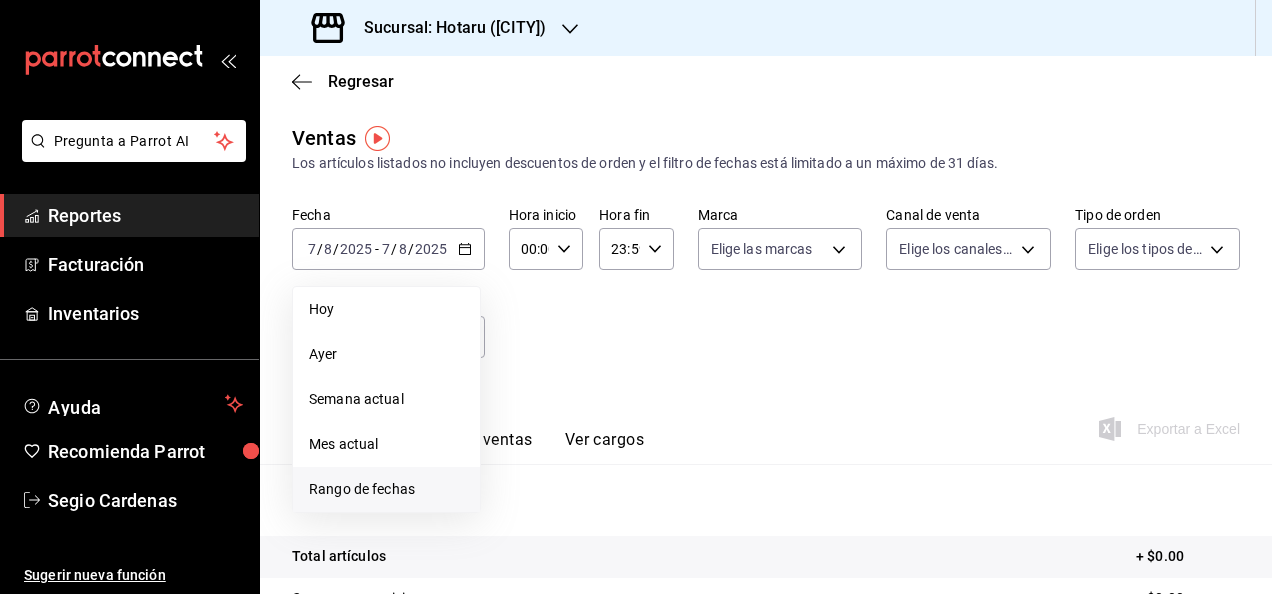 click on "Rango de fechas" at bounding box center [386, 489] 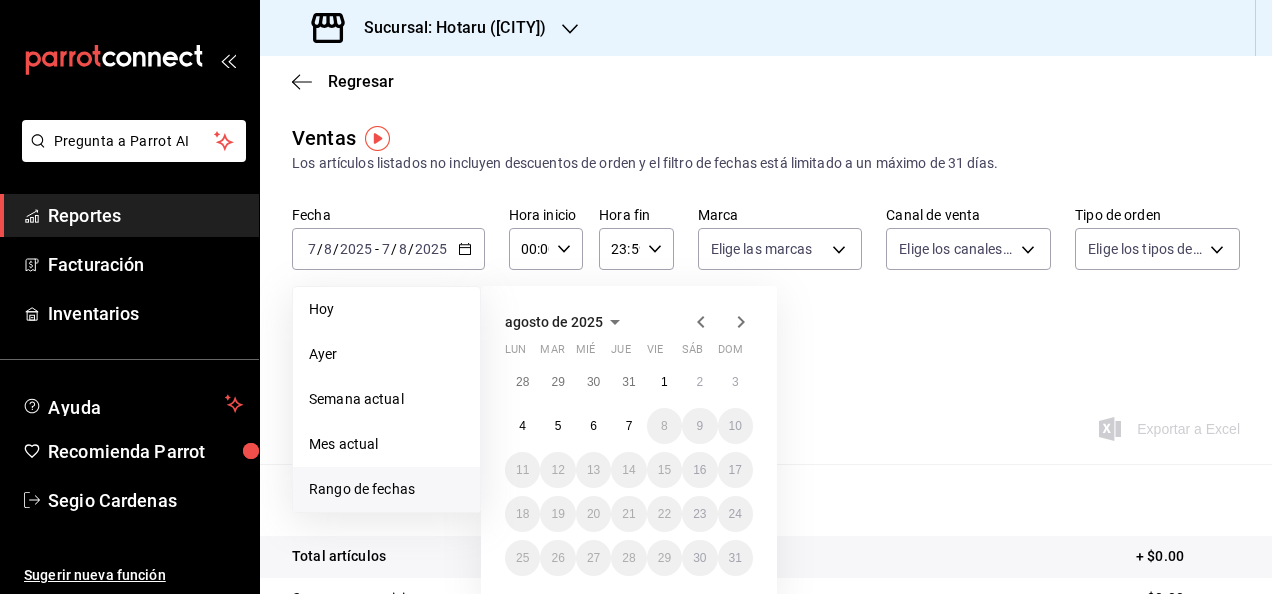 click 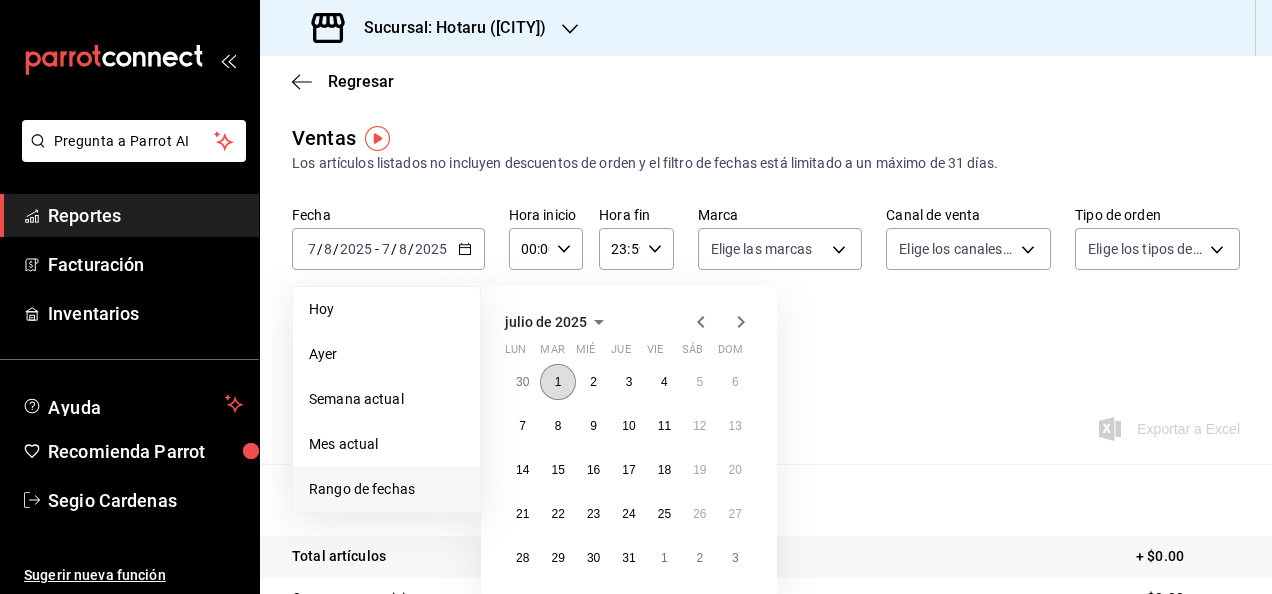 click on "1" at bounding box center [557, 382] 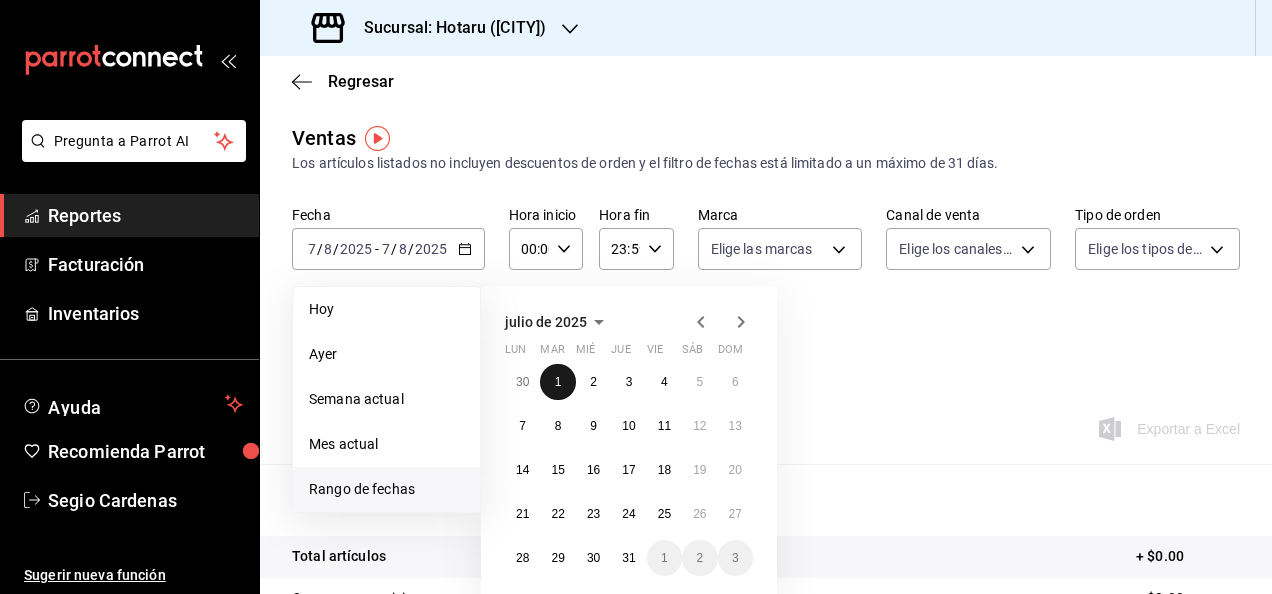 click on "1" at bounding box center (557, 382) 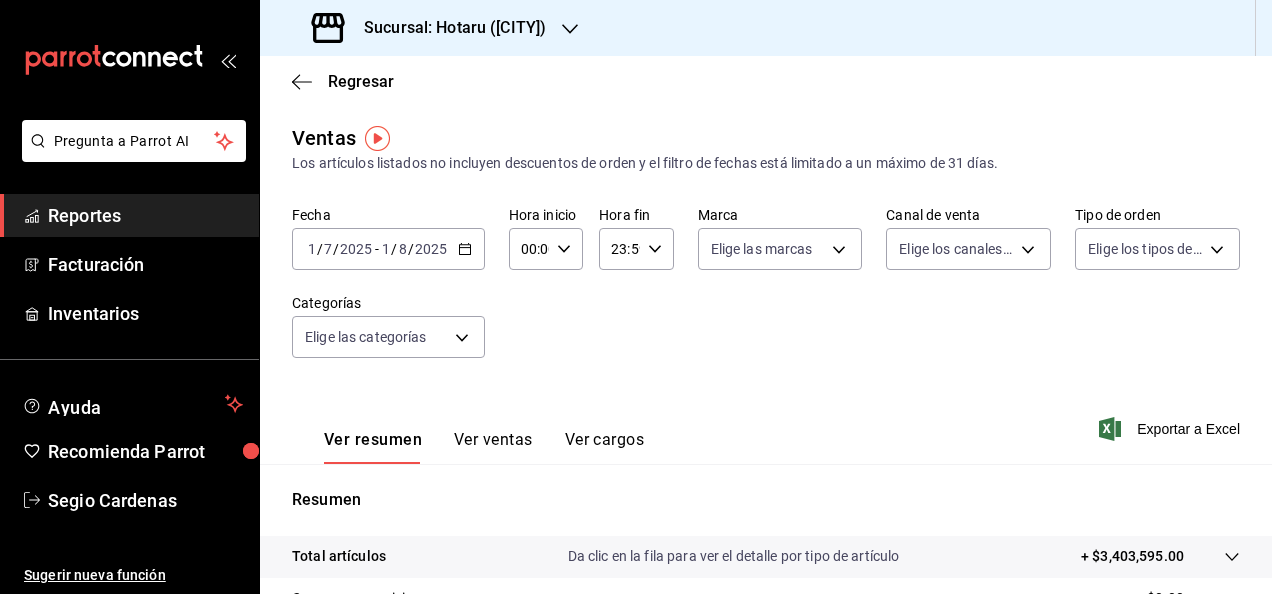 click on "00:00 Hora inicio" at bounding box center [546, 249] 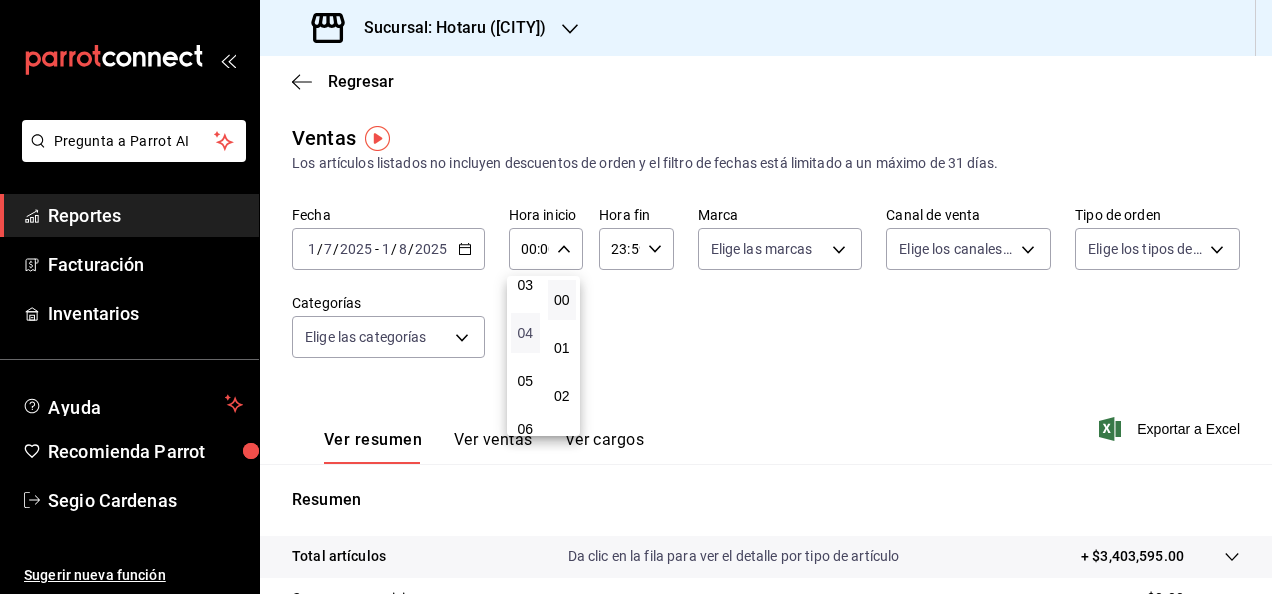 scroll, scrollTop: 200, scrollLeft: 0, axis: vertical 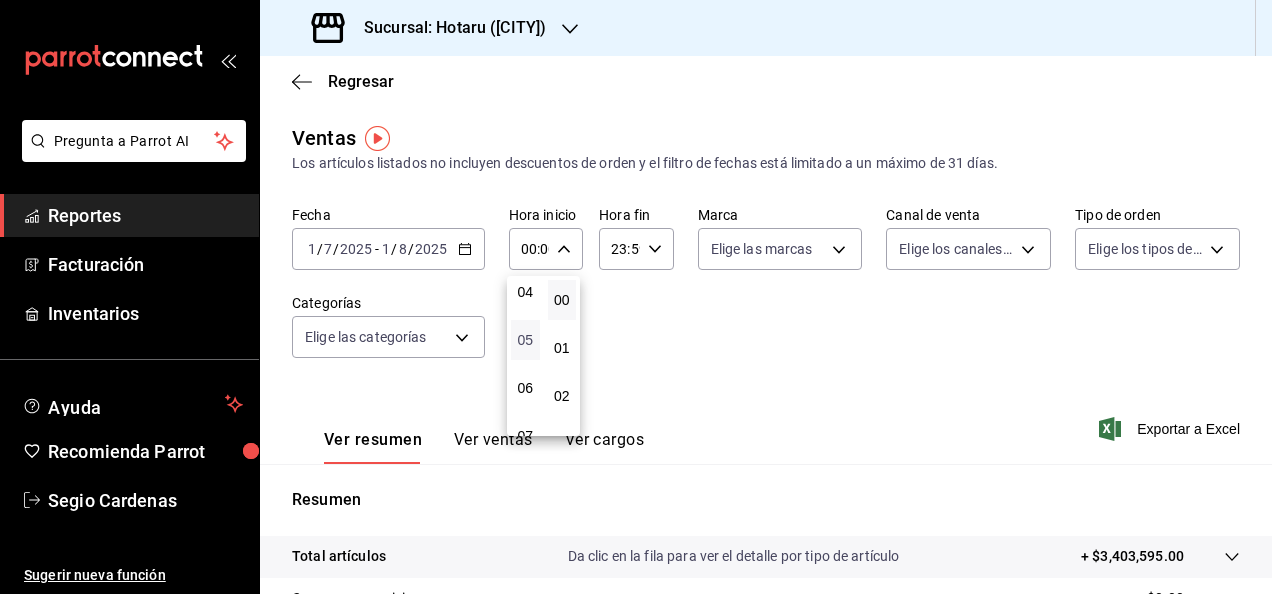click on "05" at bounding box center (525, 340) 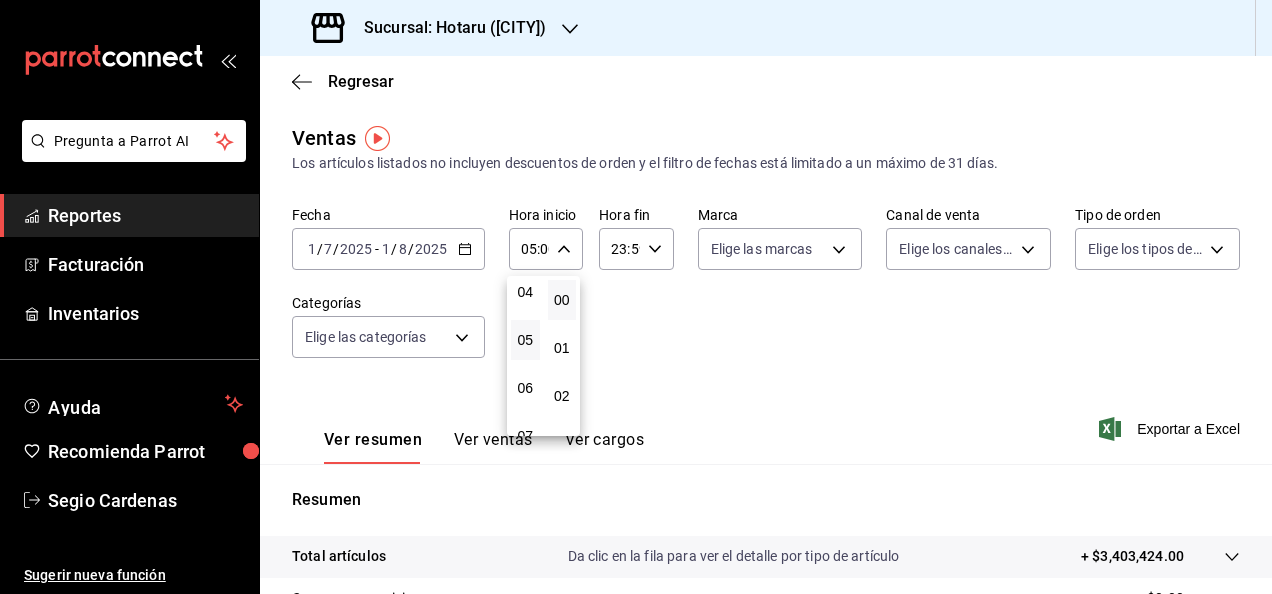 click at bounding box center (636, 297) 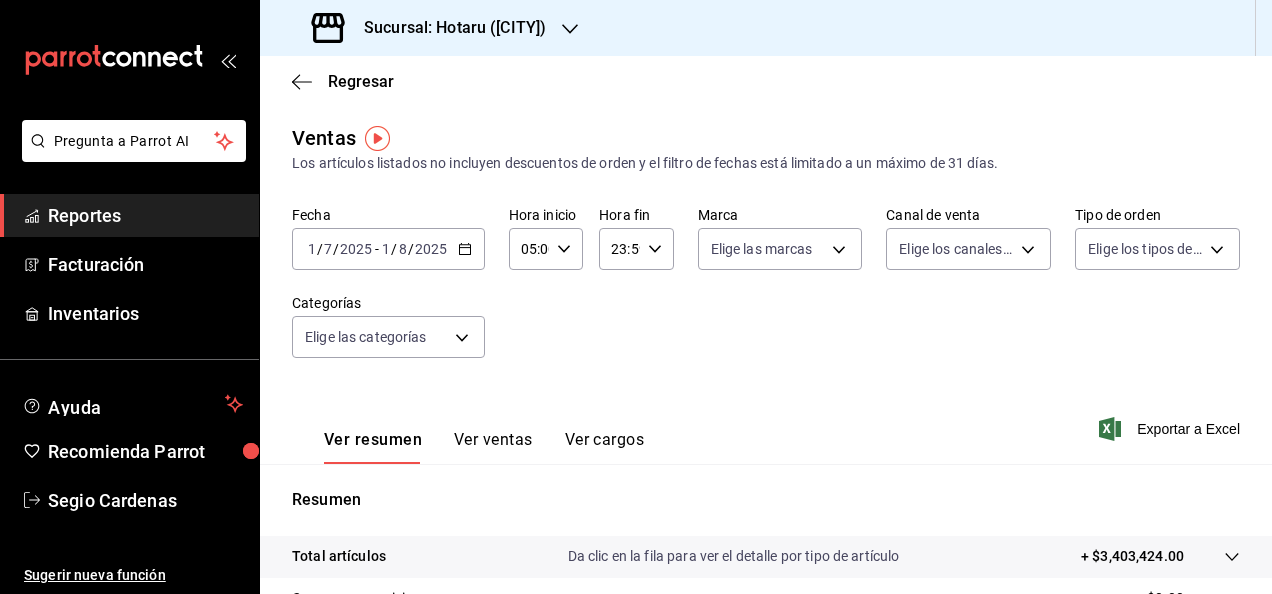 click 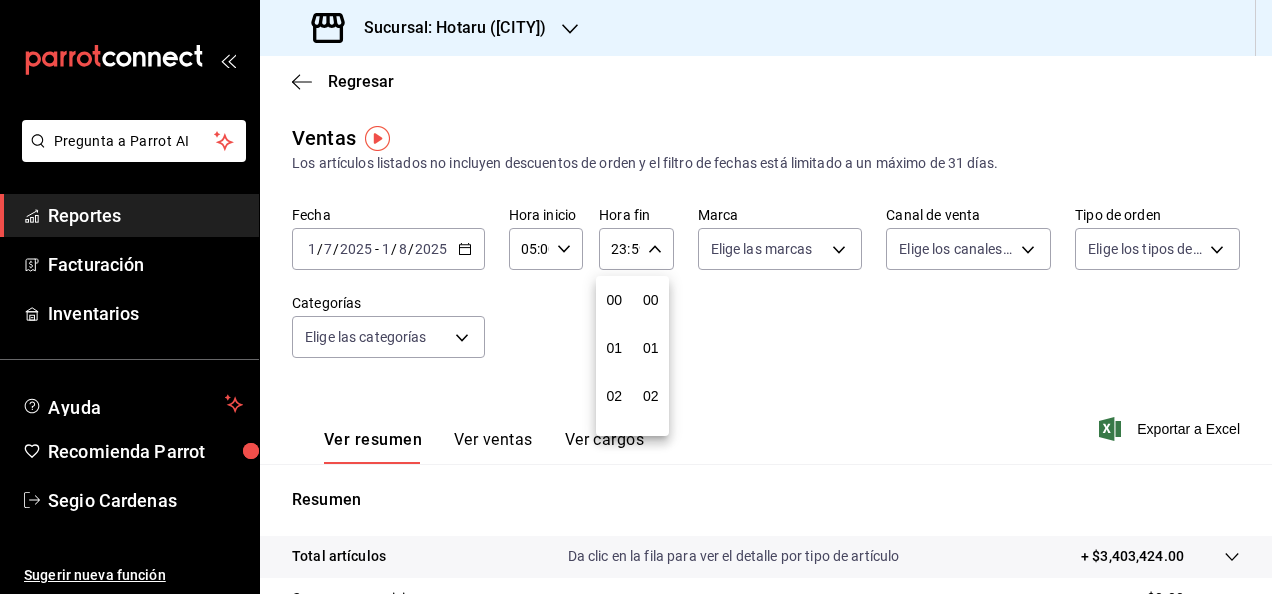 scroll, scrollTop: 992, scrollLeft: 0, axis: vertical 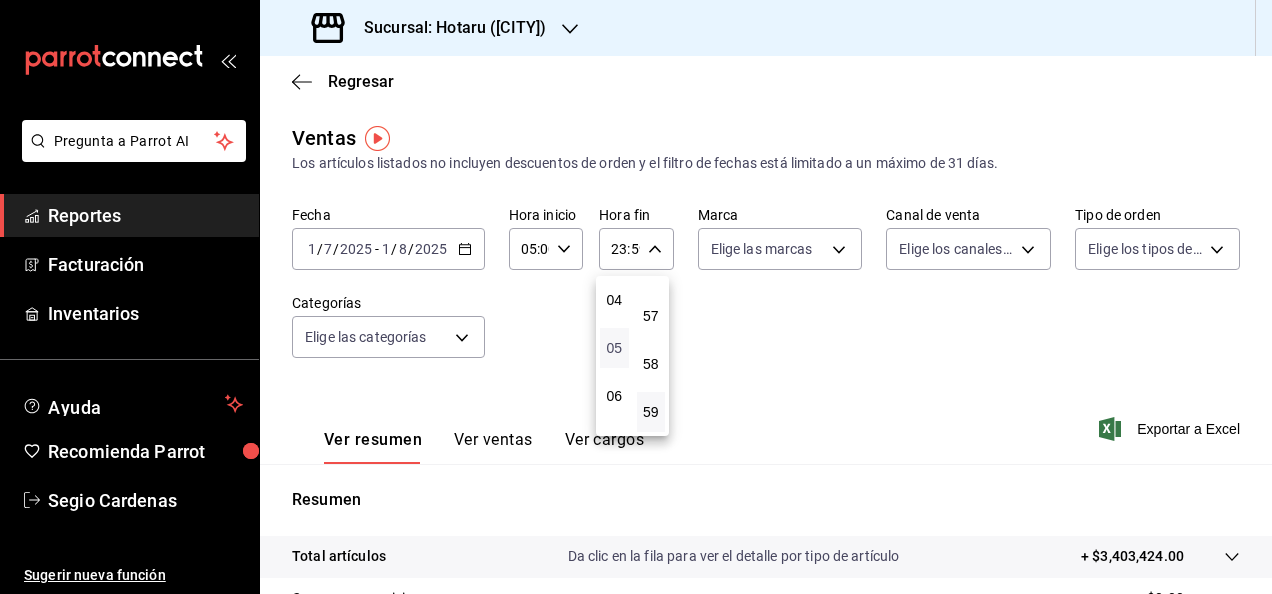 click on "05" at bounding box center [614, 348] 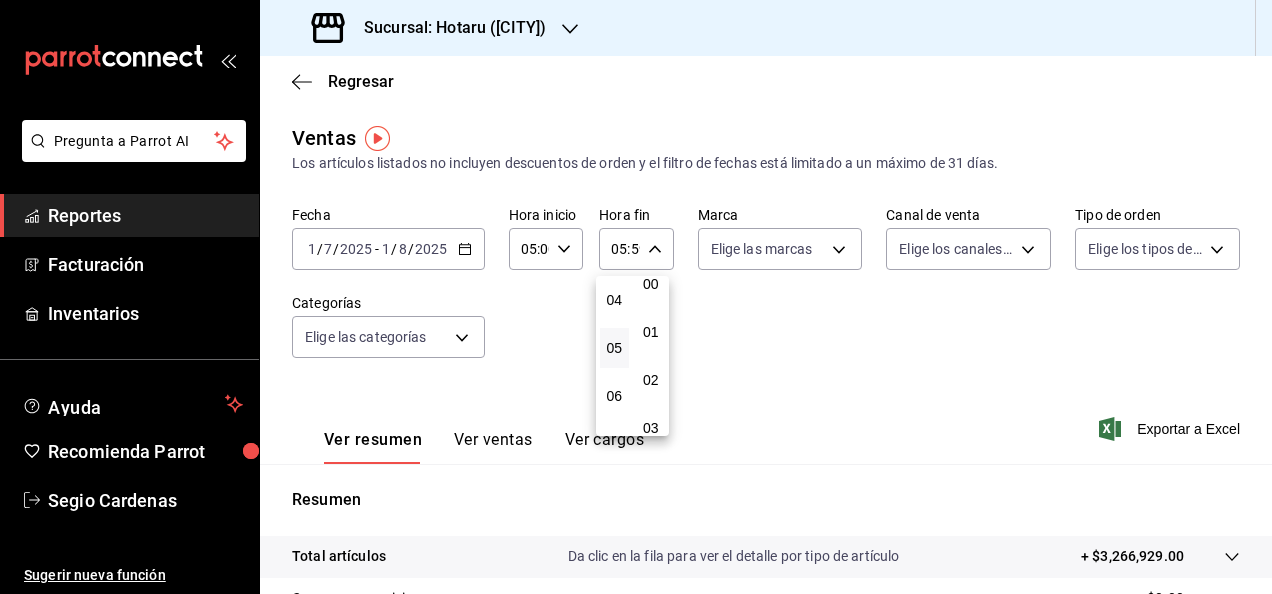 scroll, scrollTop: 0, scrollLeft: 0, axis: both 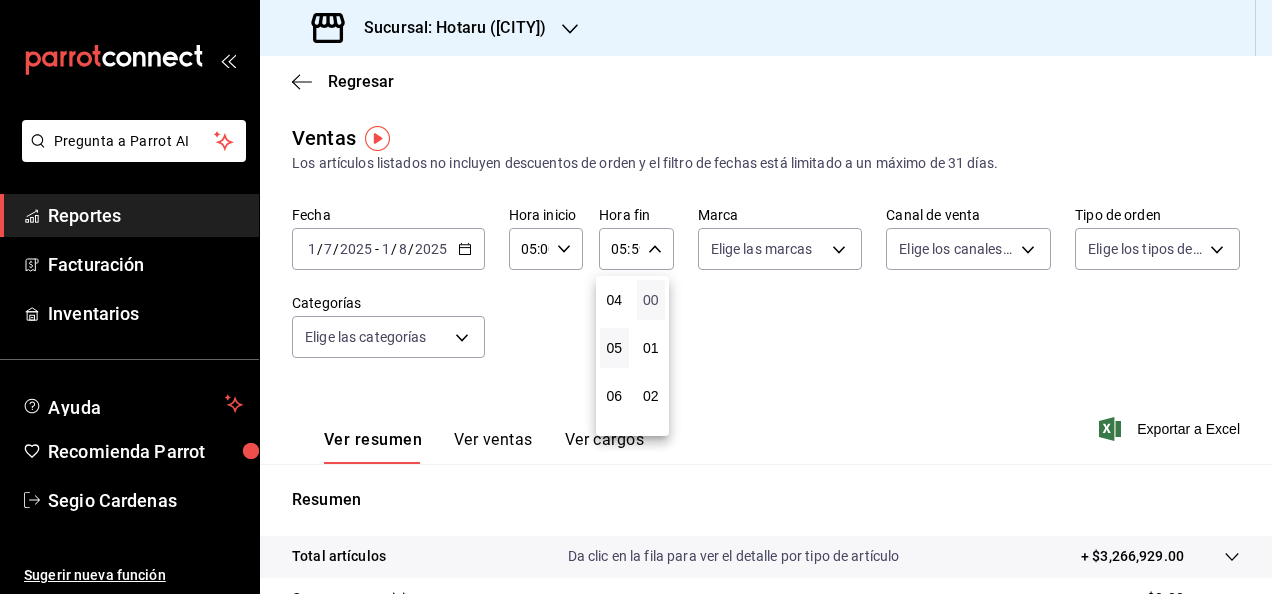 click on "00" at bounding box center [651, 300] 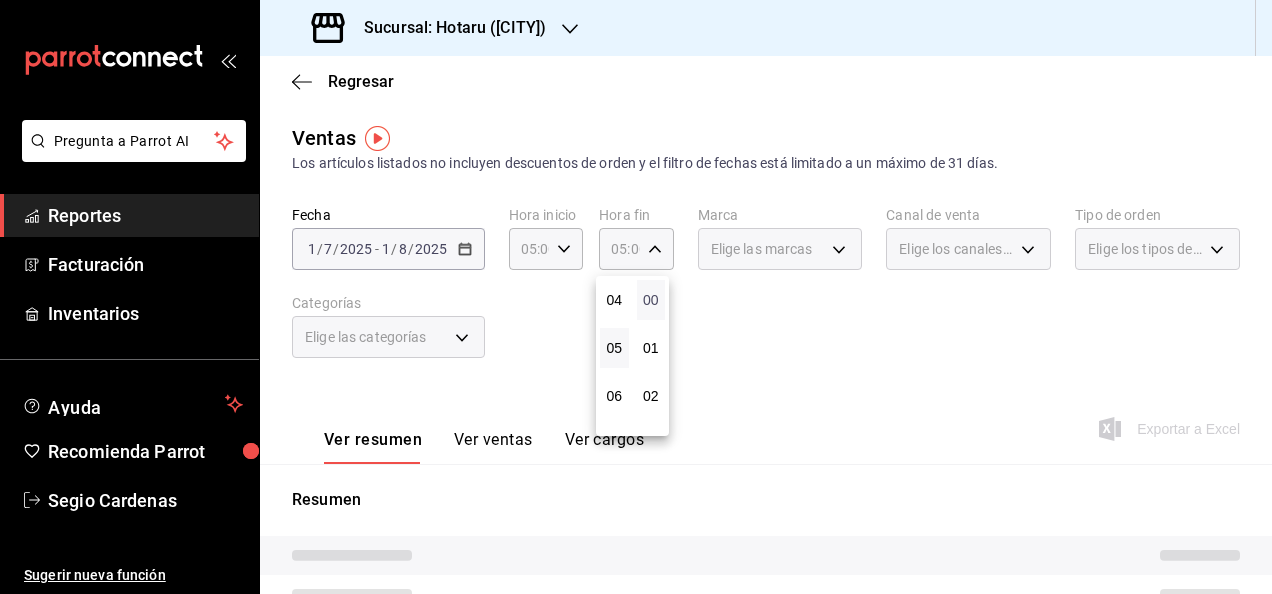 click on "00" at bounding box center (651, 300) 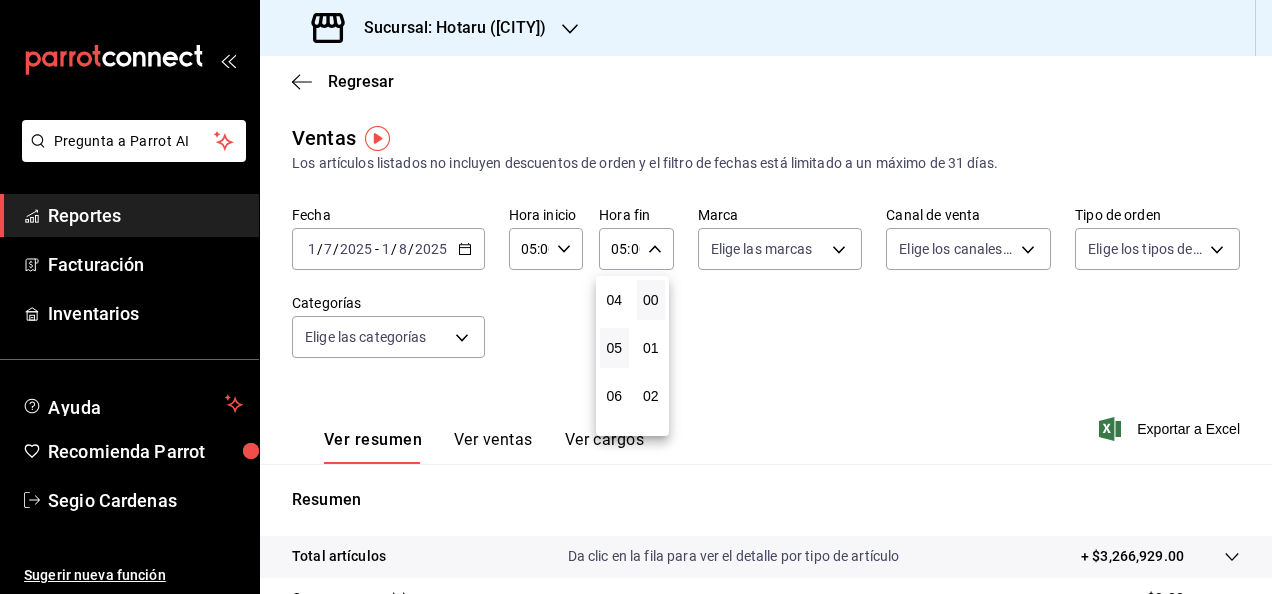 click at bounding box center [636, 297] 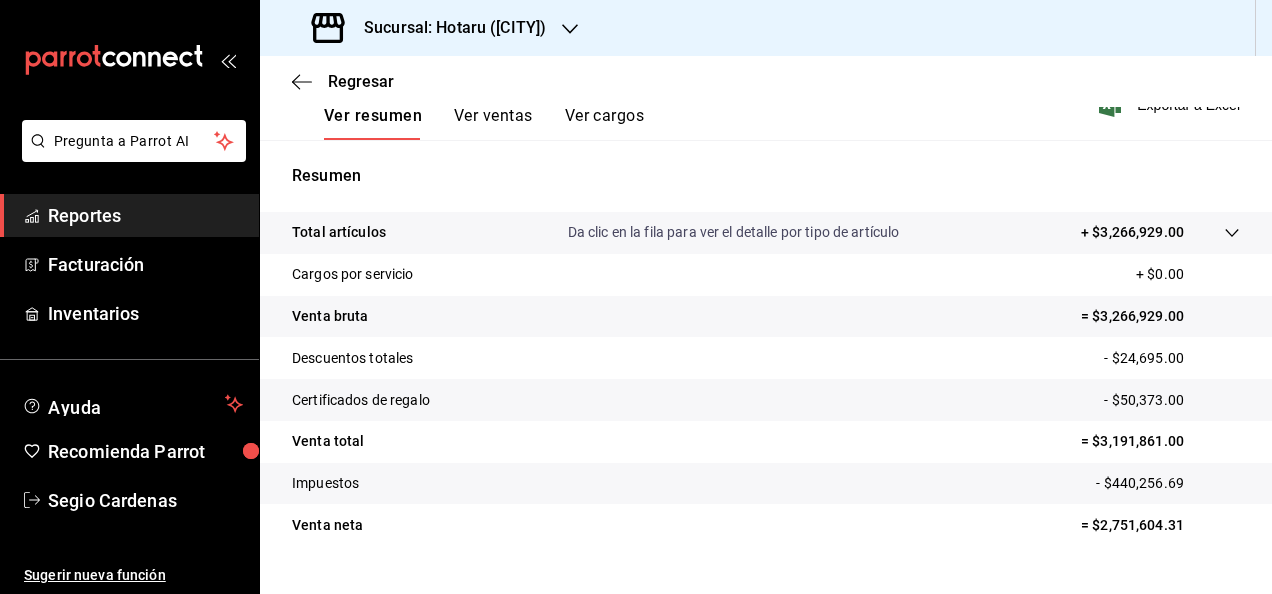 scroll, scrollTop: 364, scrollLeft: 0, axis: vertical 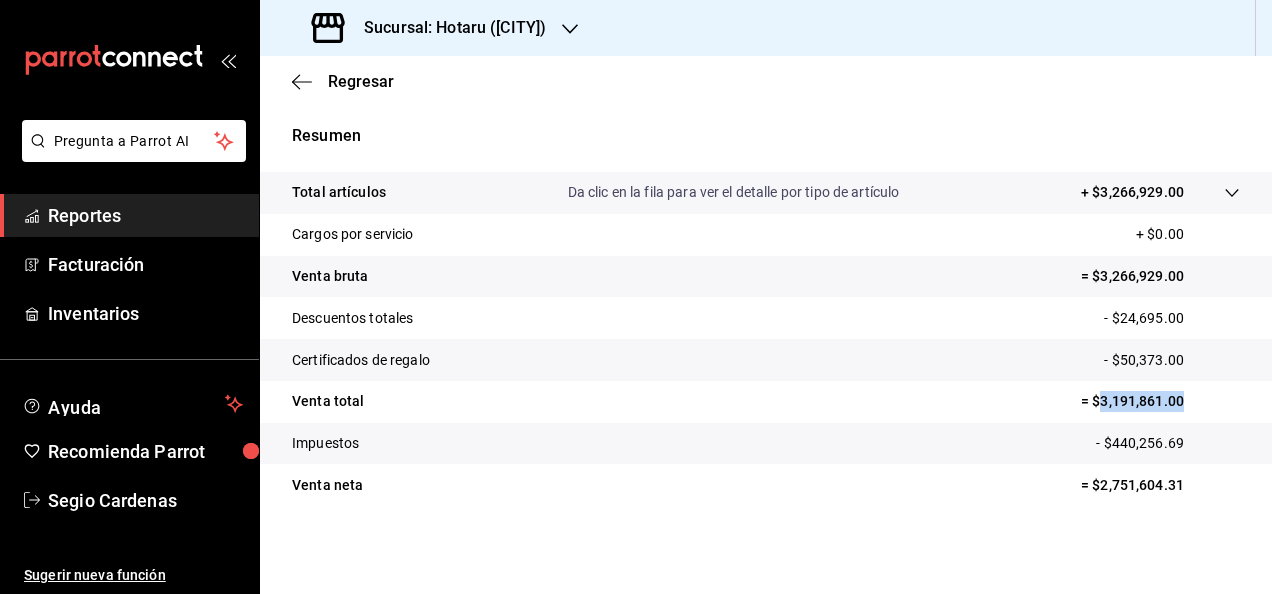drag, startPoint x: 1084, startPoint y: 400, endPoint x: 1188, endPoint y: 405, distance: 104.120125 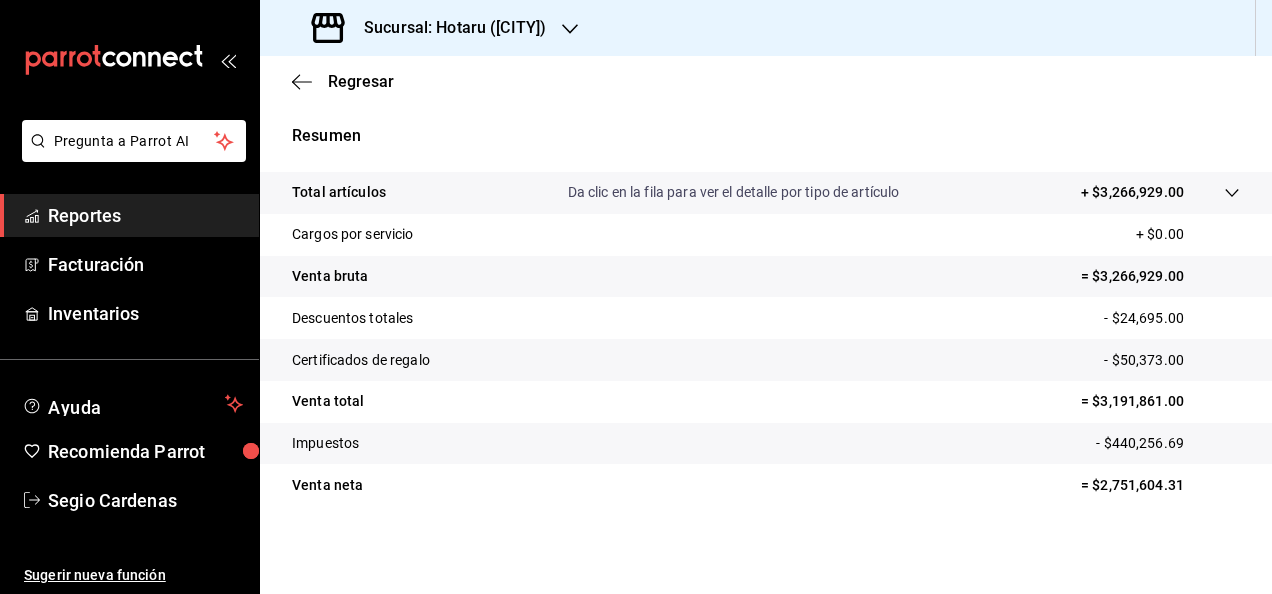 click on "Sucursal: Hotaru ([CITY])" at bounding box center [431, 28] 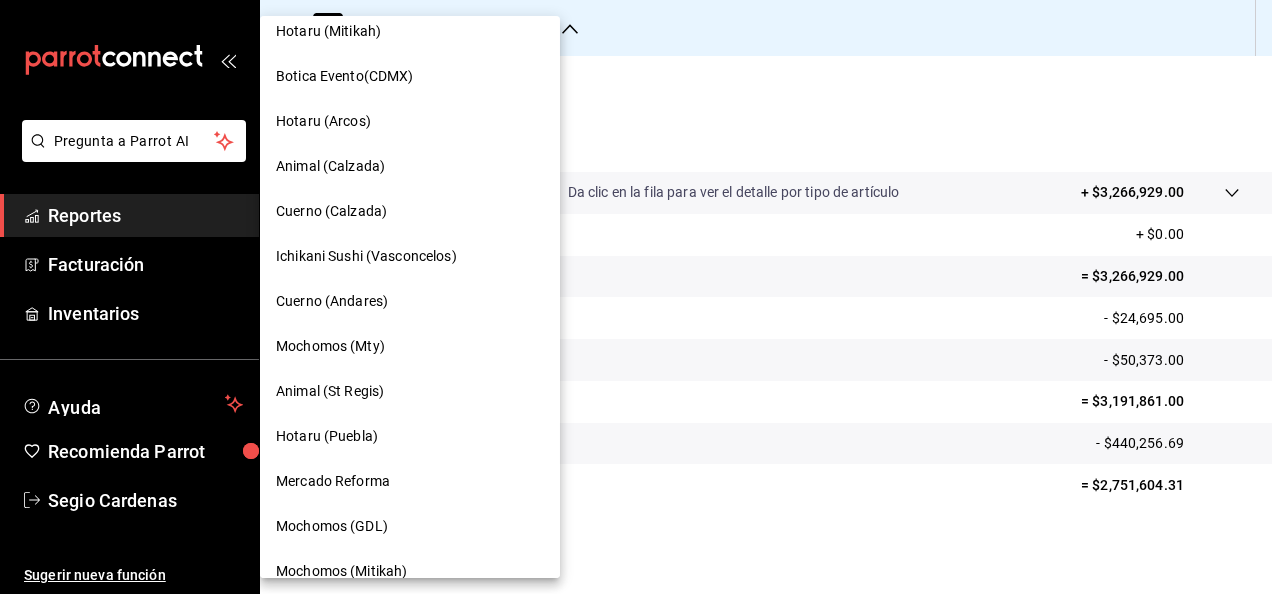 scroll, scrollTop: 900, scrollLeft: 0, axis: vertical 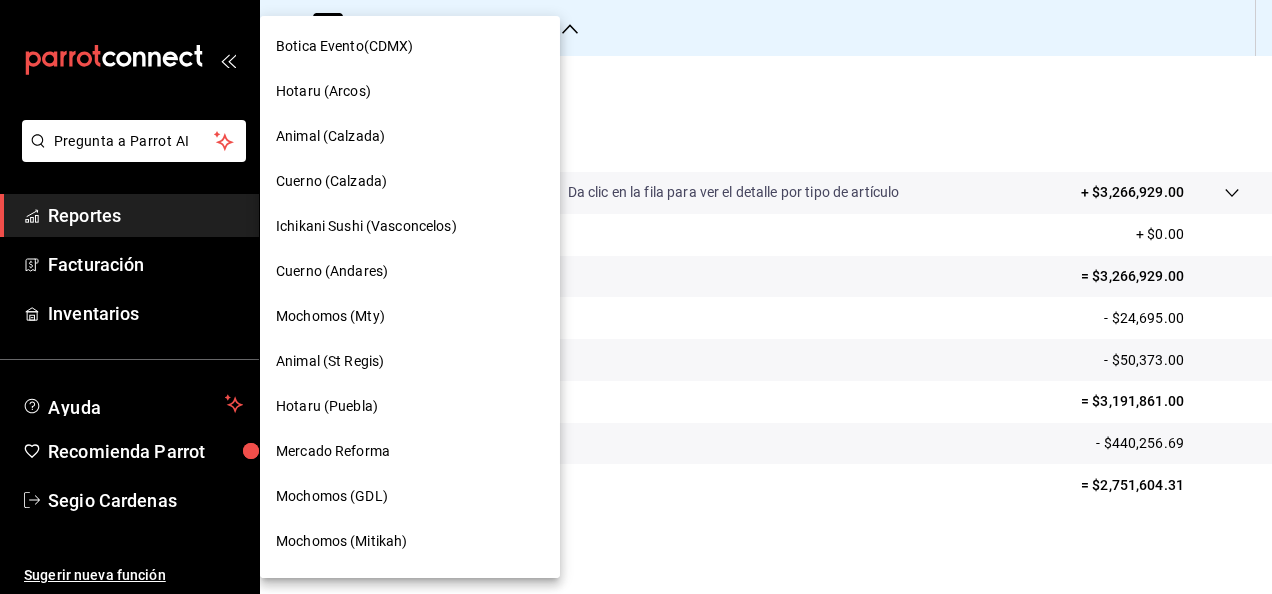 click on "Hotaru (Puebla)" at bounding box center [410, 406] 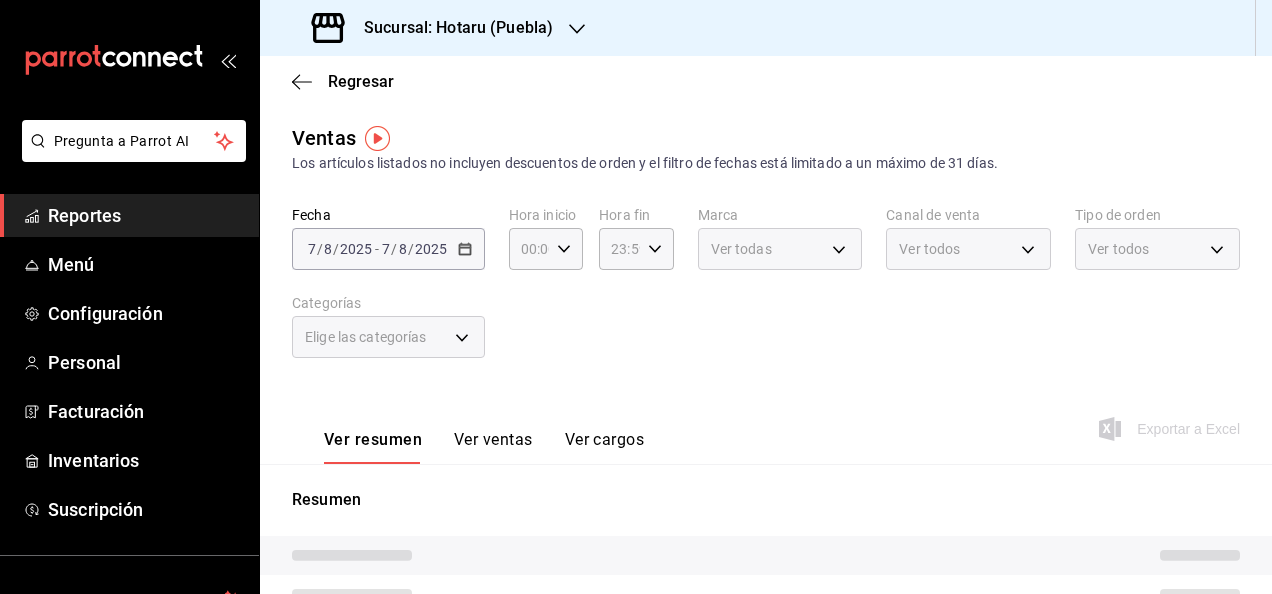 type on "05:00" 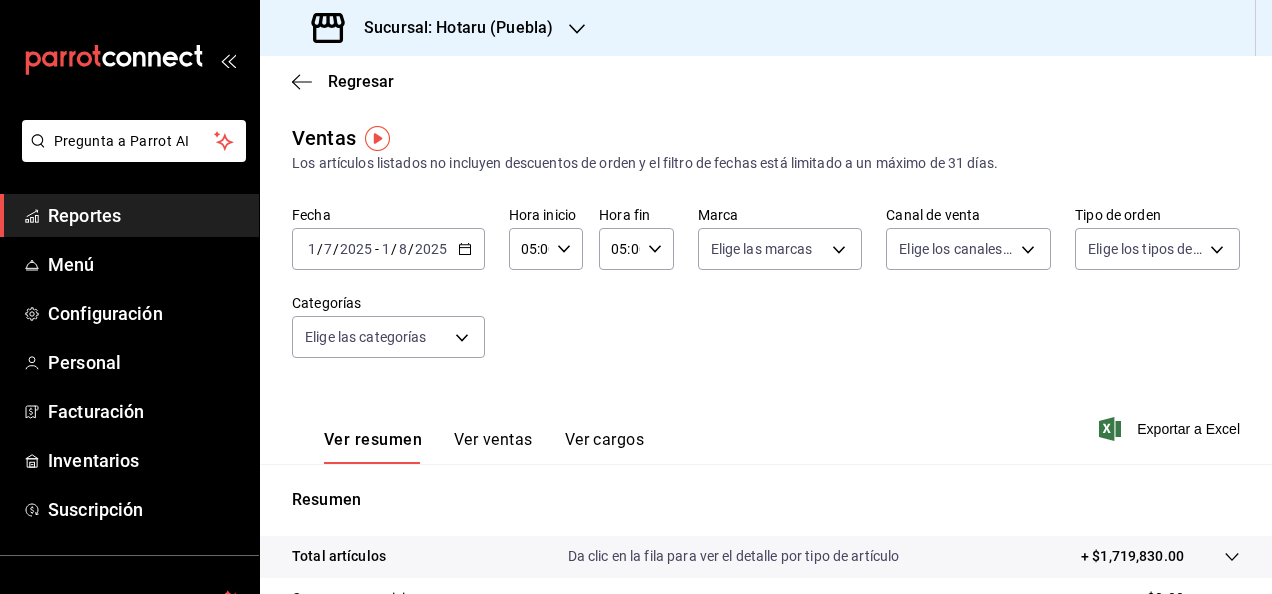 click on "05:00 Hora fin" at bounding box center (636, 249) 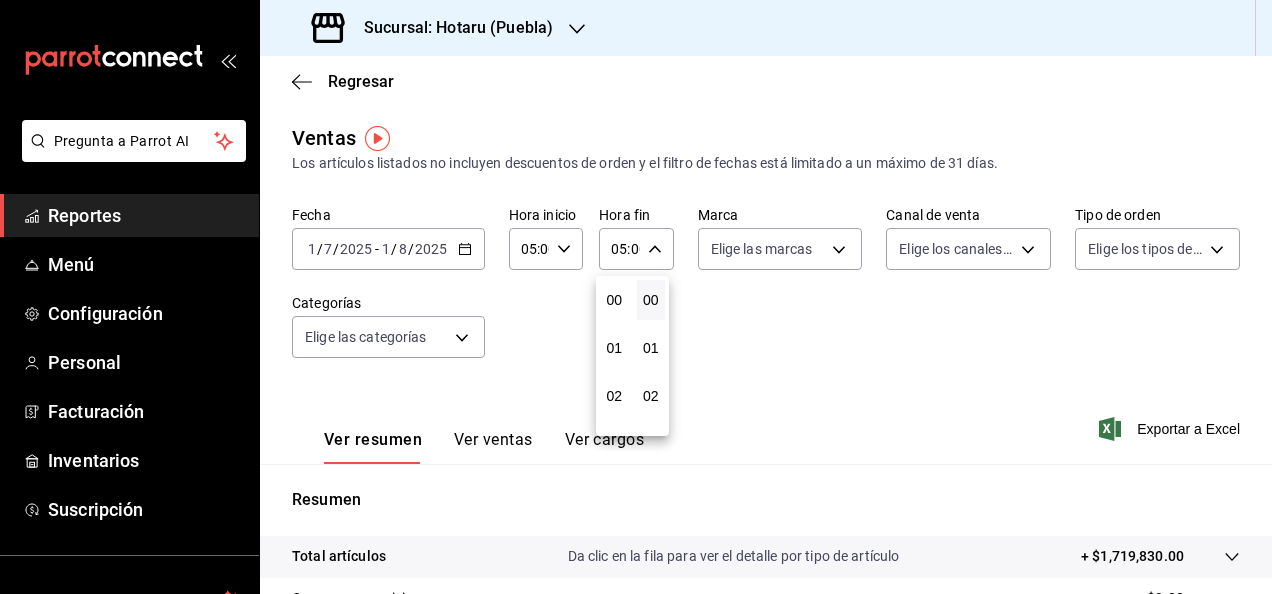 scroll, scrollTop: 240, scrollLeft: 0, axis: vertical 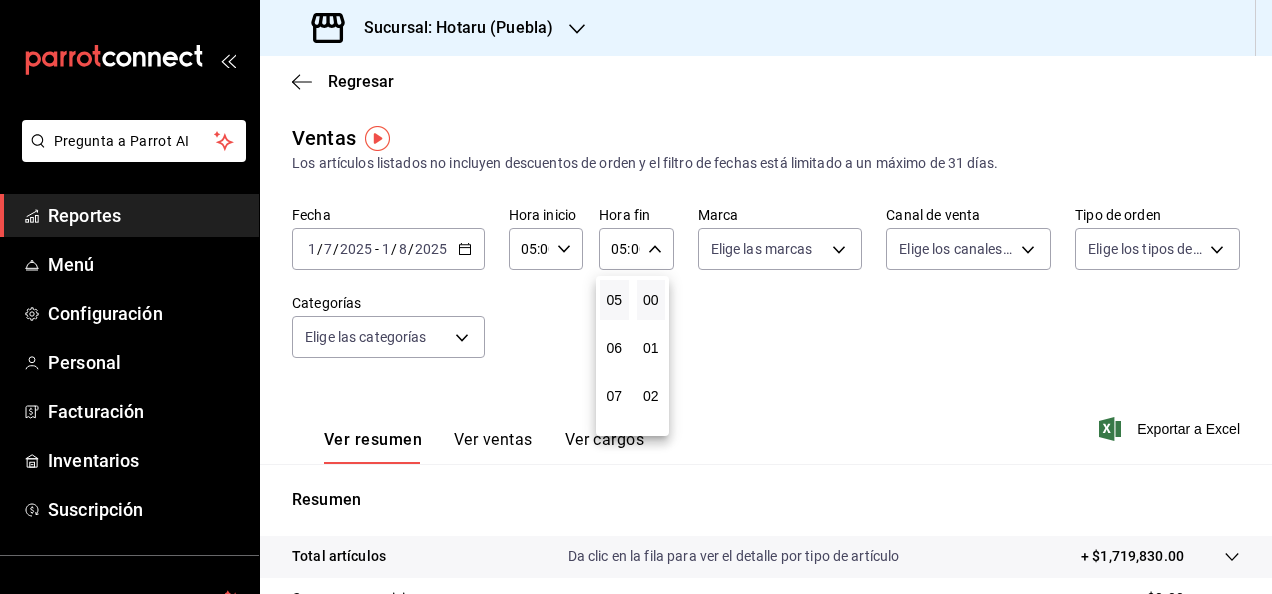 click on "00" at bounding box center (651, 300) 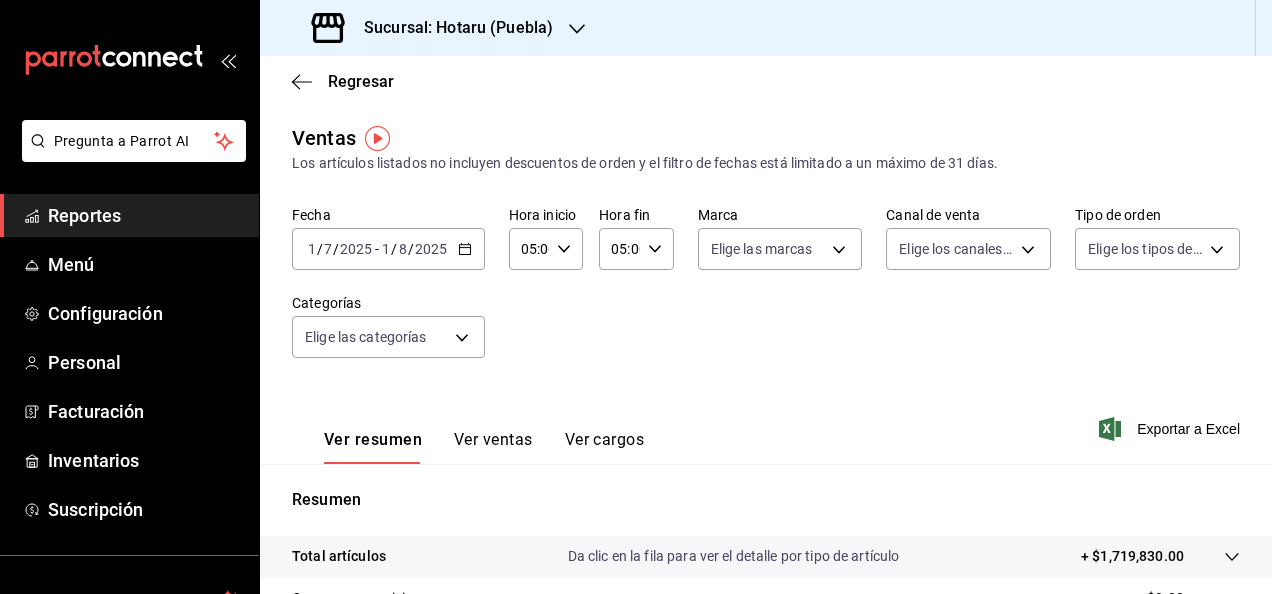 click 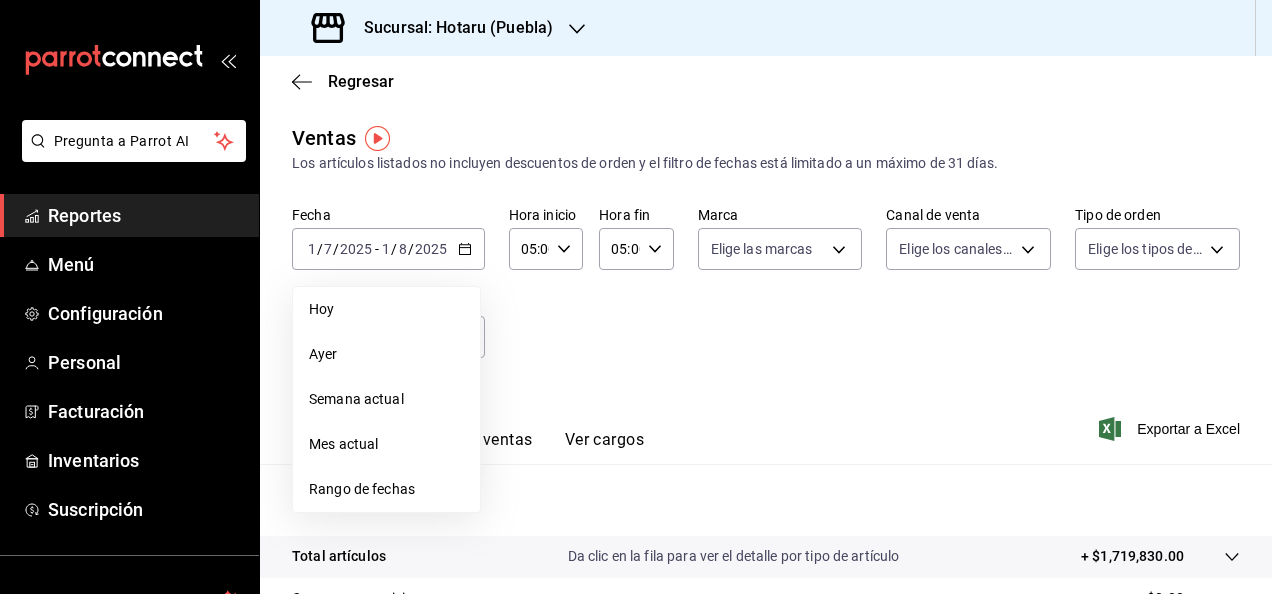 click on "Fecha [DATE] [DATE] - [DATE] [DATE] Hoy Ayer Semana actual Mes actual Rango de fechas Hora inicio 05:00 Hora inicio Hora fin 05:00 Hora fin Marca Elige las marcas Canal de venta Elige los canales de venta Tipo de orden Elige los tipos de orden Categorías Elige las categorías" at bounding box center [766, 294] 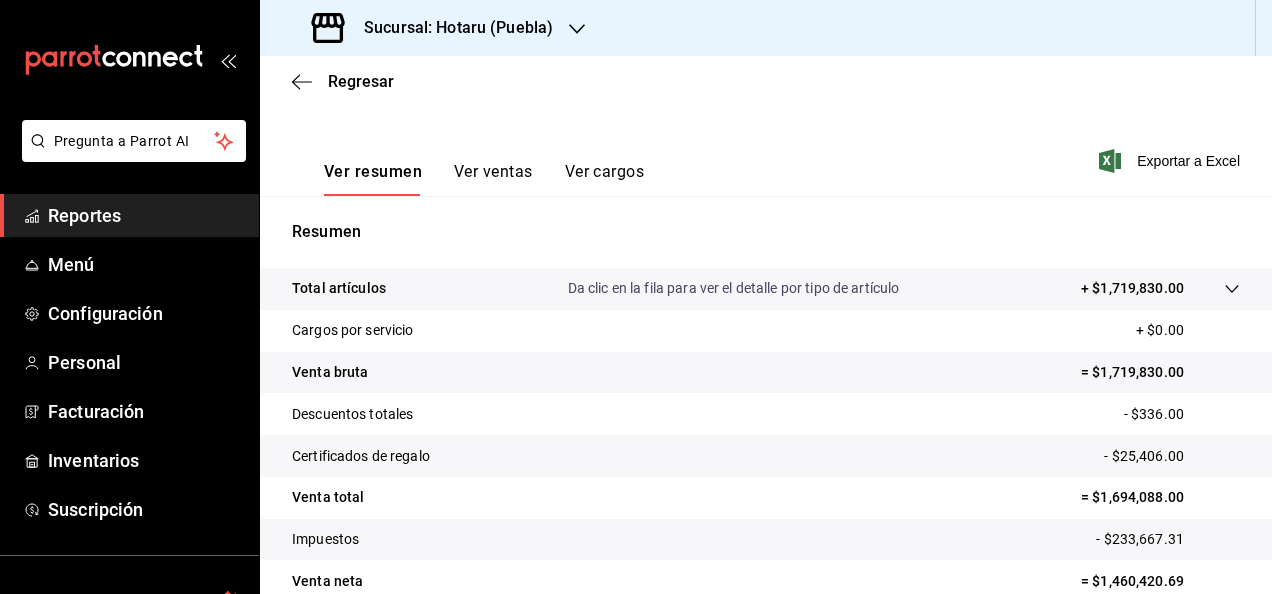 scroll, scrollTop: 300, scrollLeft: 0, axis: vertical 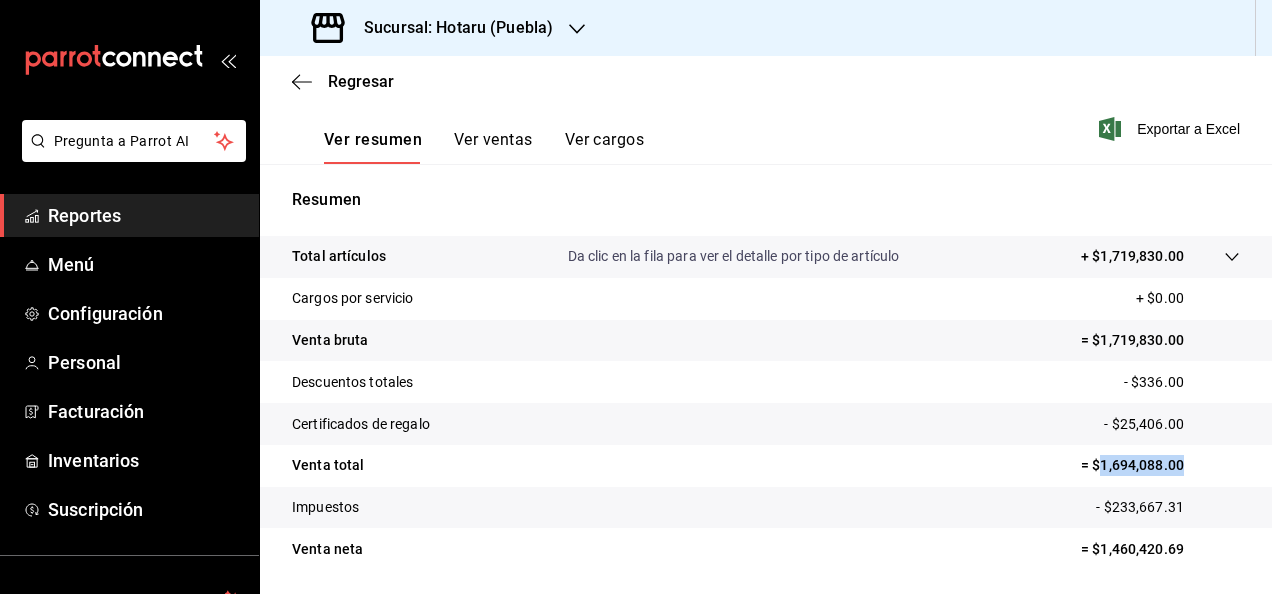 drag, startPoint x: 1086, startPoint y: 464, endPoint x: 1199, endPoint y: 461, distance: 113.03982 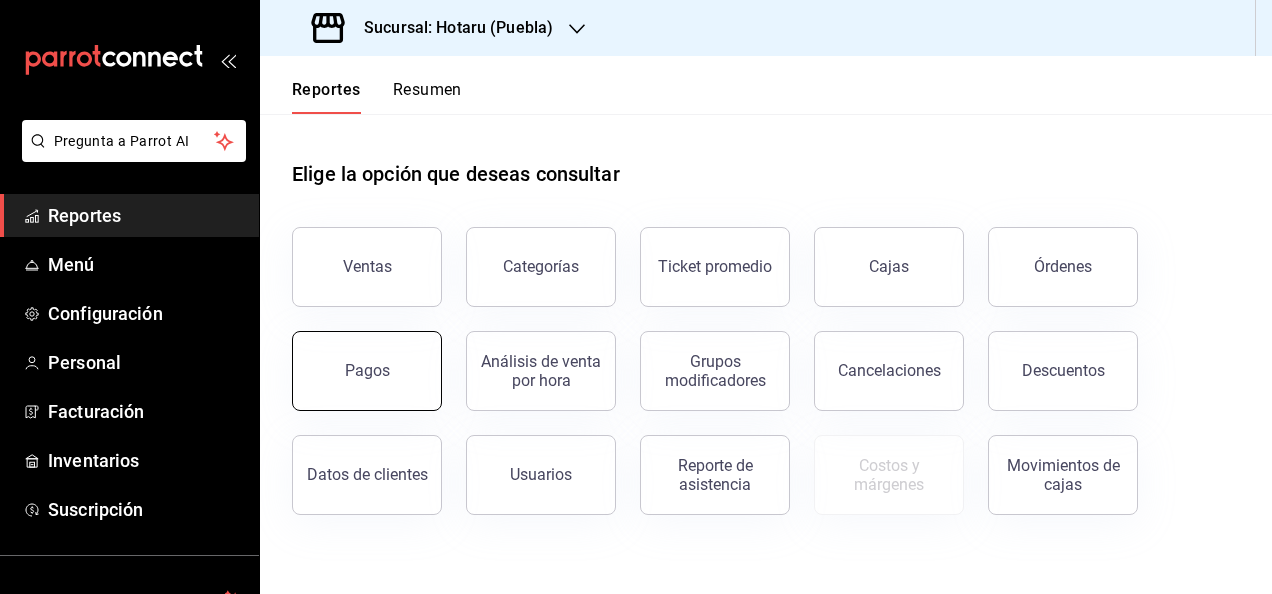 click on "Pagos" at bounding box center [367, 371] 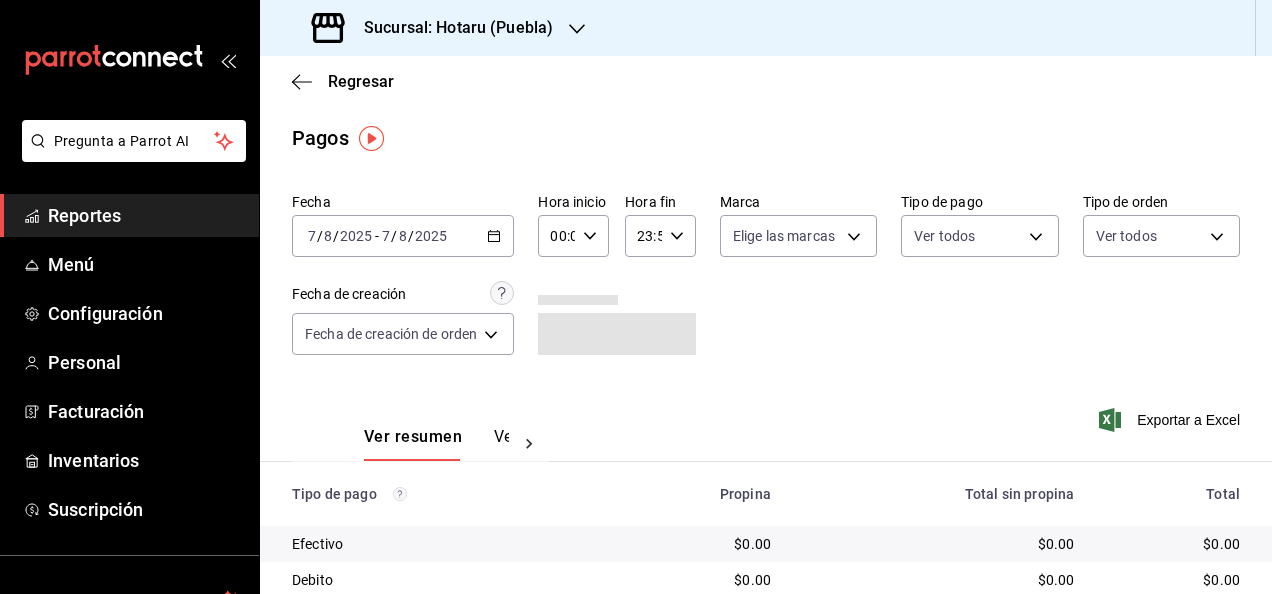 click 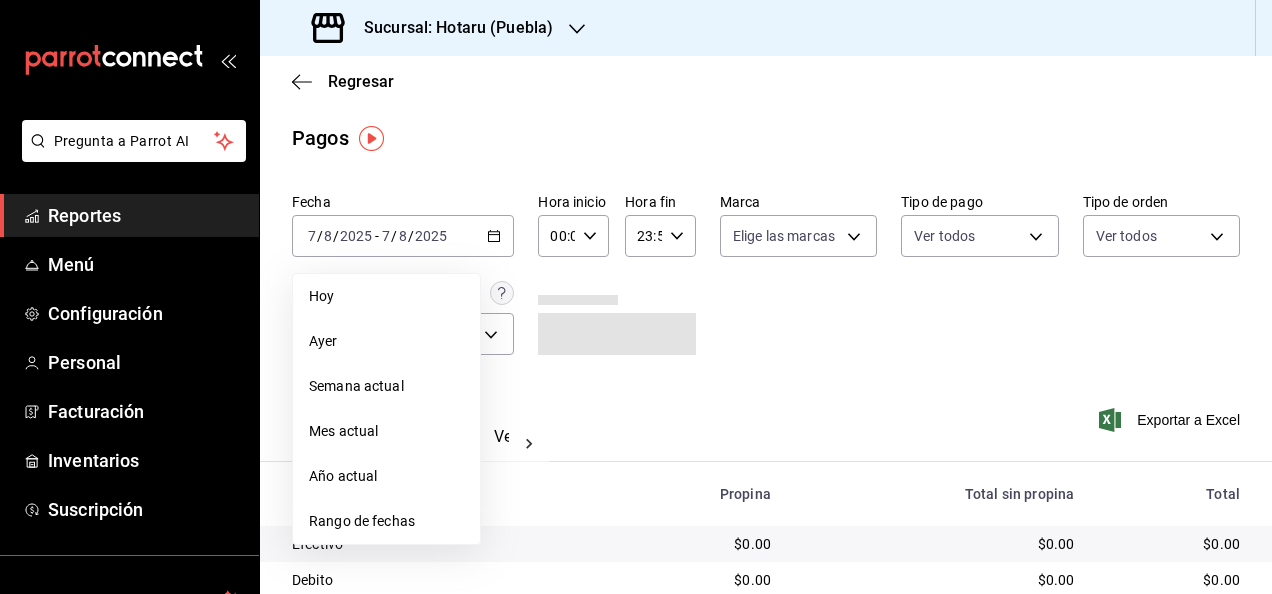 click on "Rango de fechas" at bounding box center [386, 521] 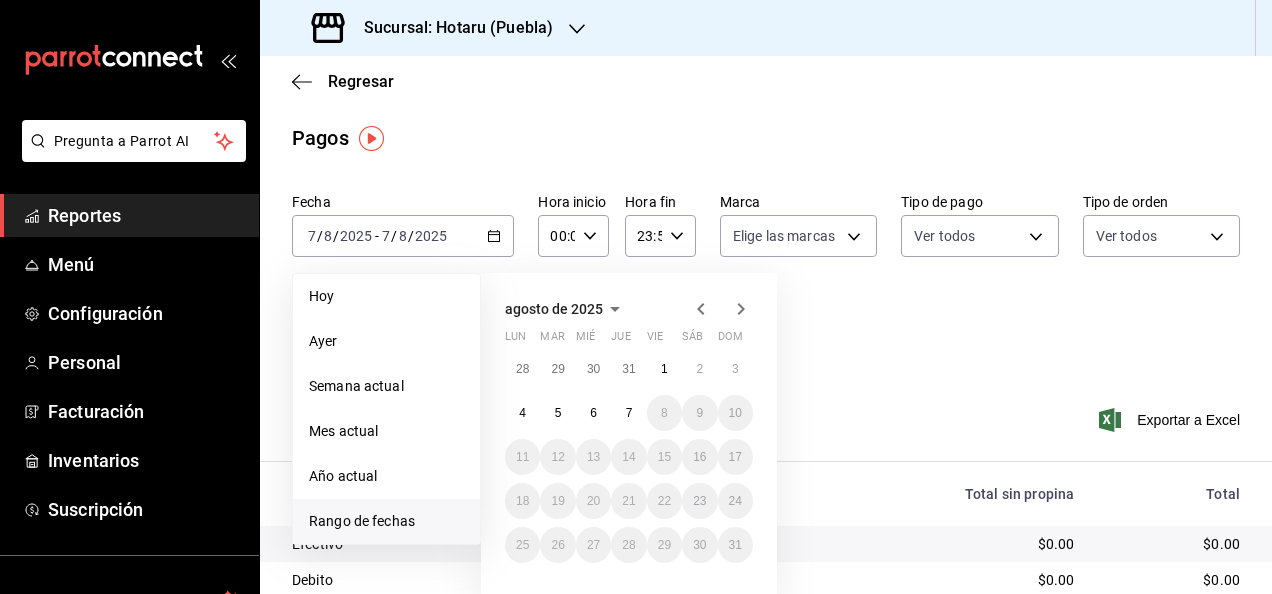 click 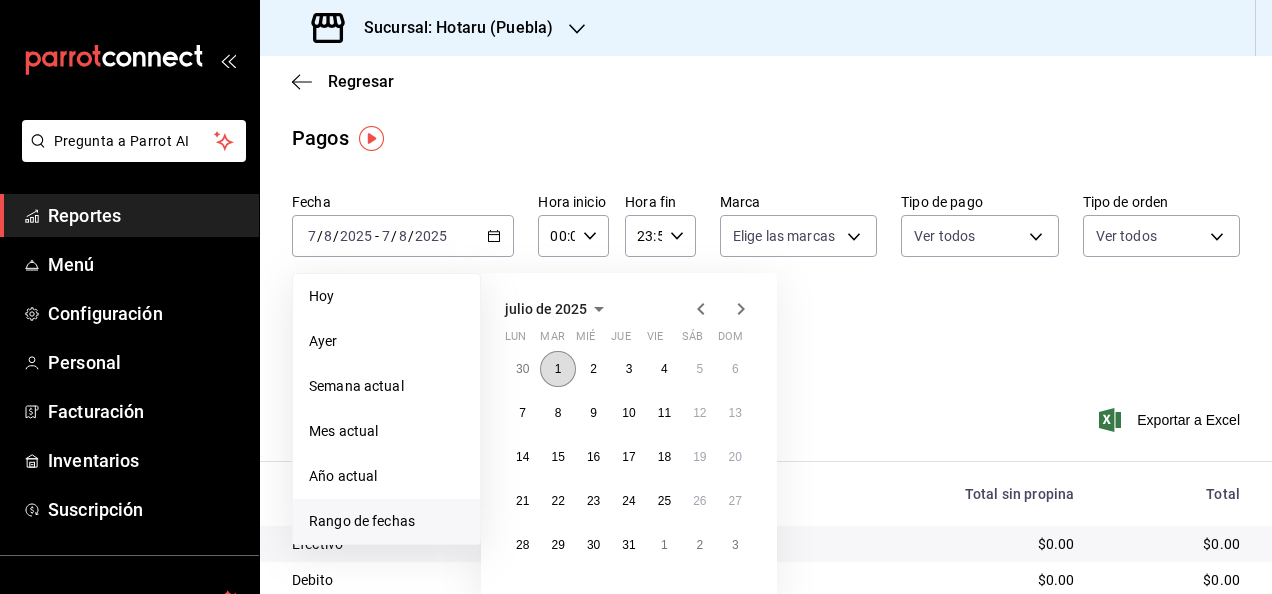 click on "1" at bounding box center [557, 369] 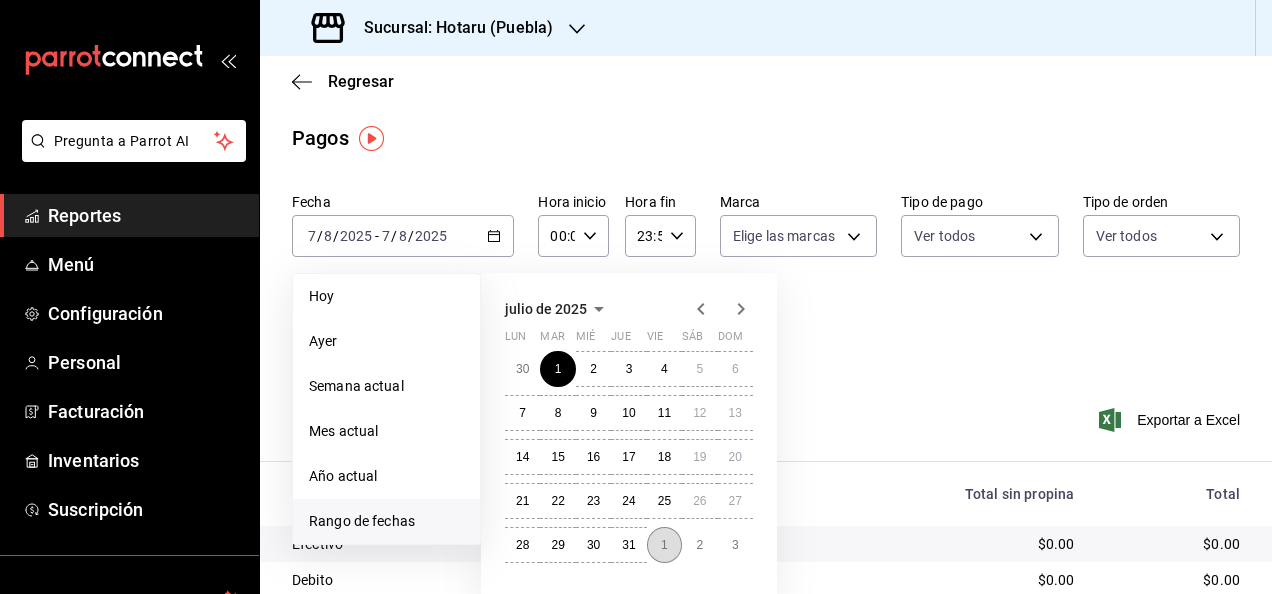 click on "1" at bounding box center [664, 545] 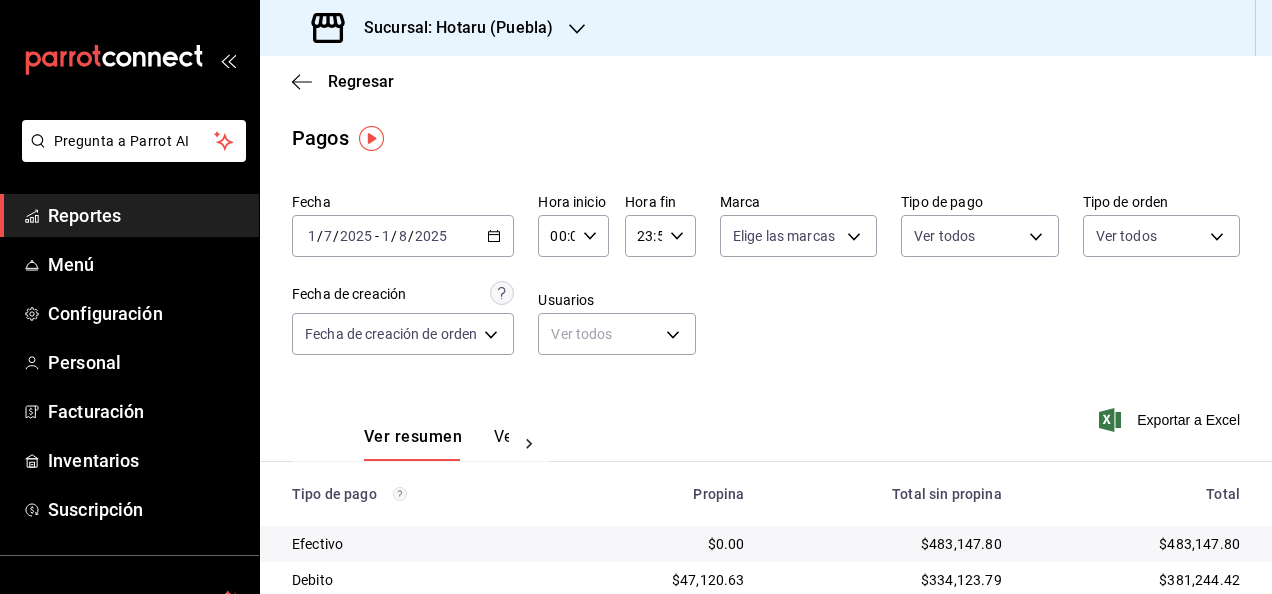 click 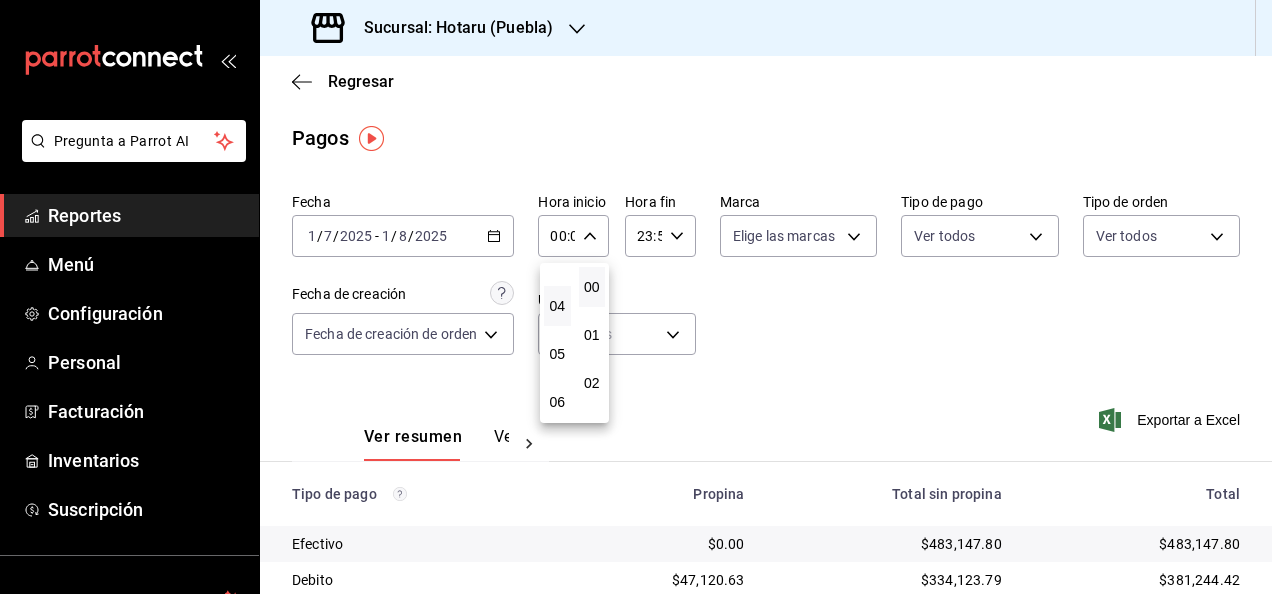 scroll, scrollTop: 200, scrollLeft: 0, axis: vertical 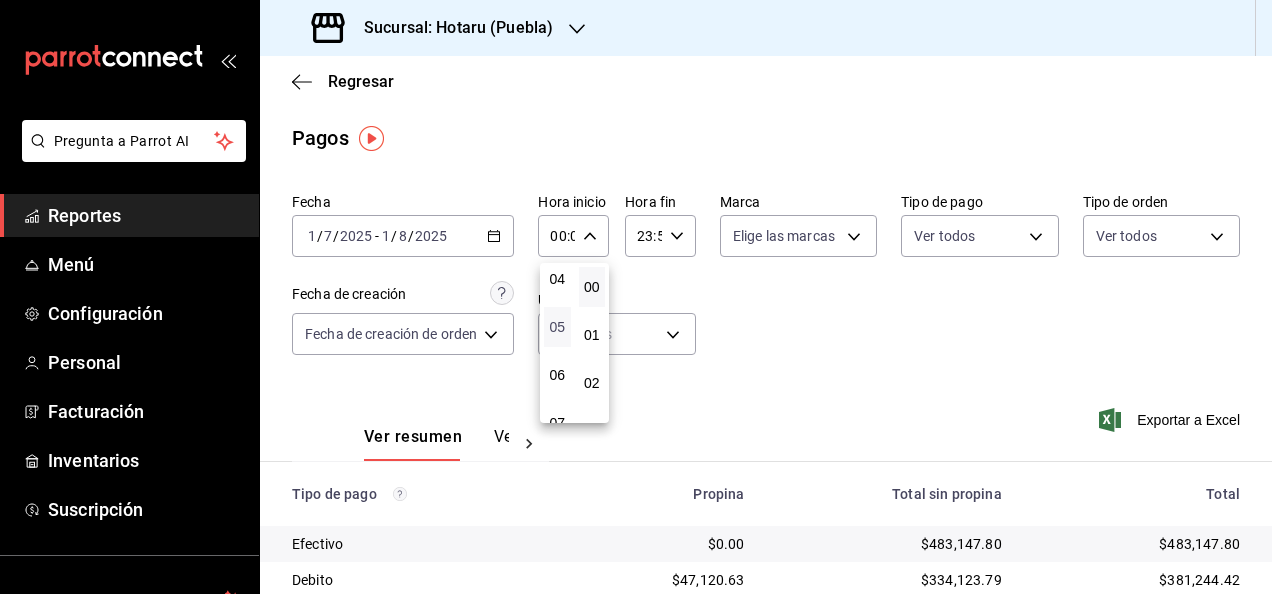 click on "05" at bounding box center [557, 327] 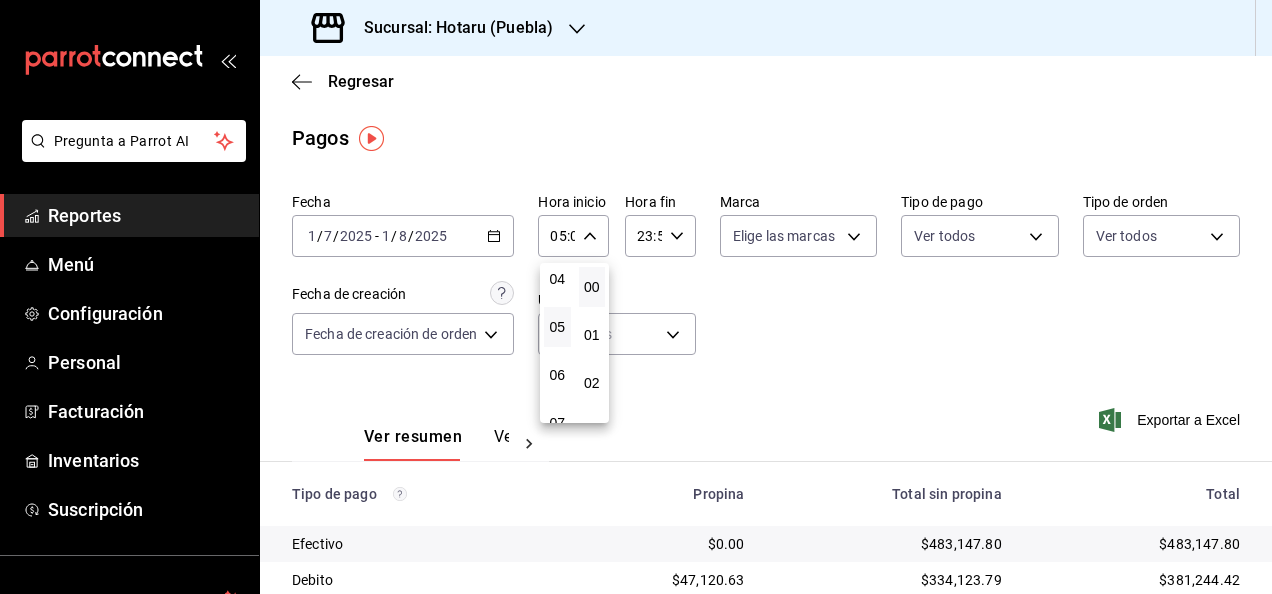 click at bounding box center [636, 297] 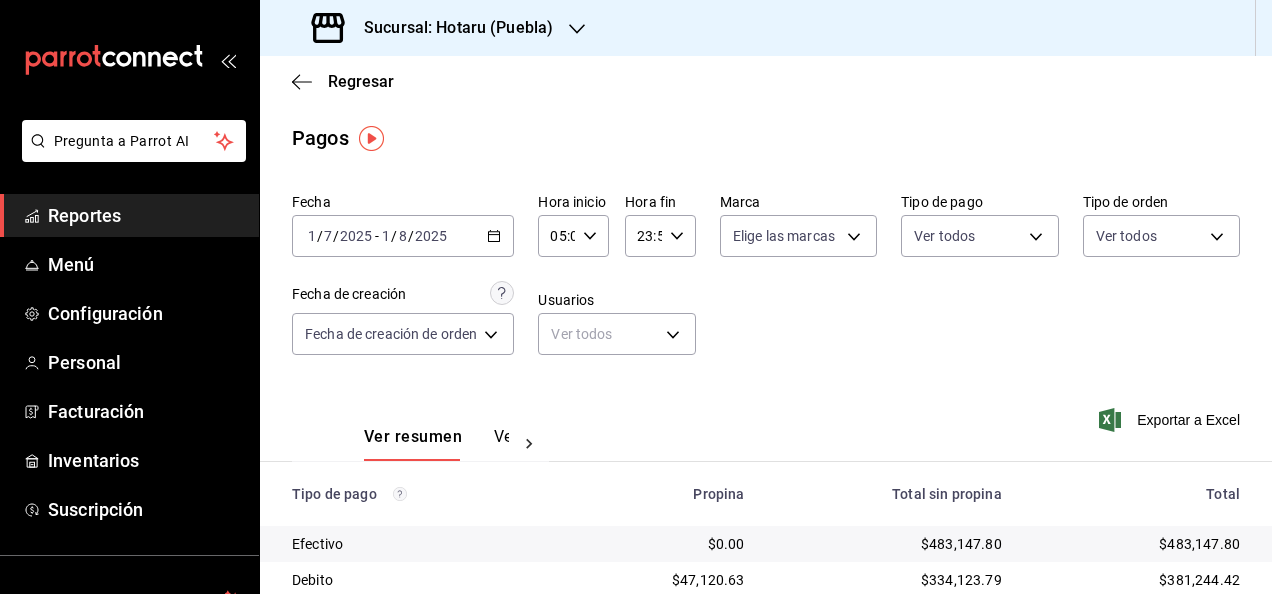 click on "23:59 Hora fin" at bounding box center (660, 236) 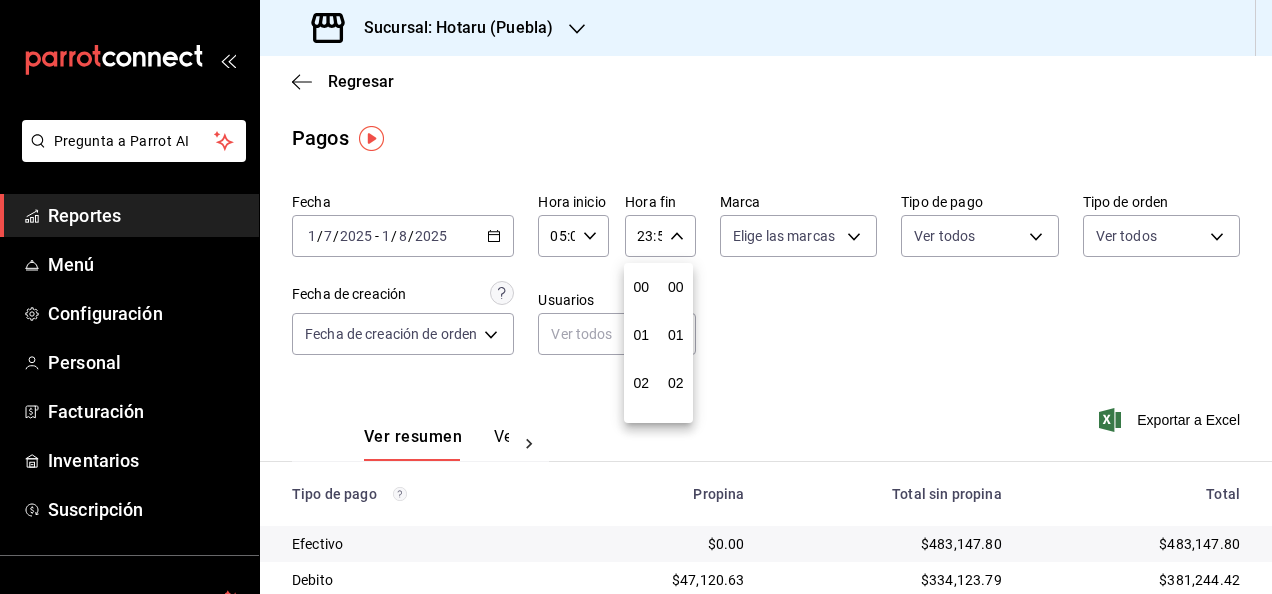 scroll, scrollTop: 992, scrollLeft: 0, axis: vertical 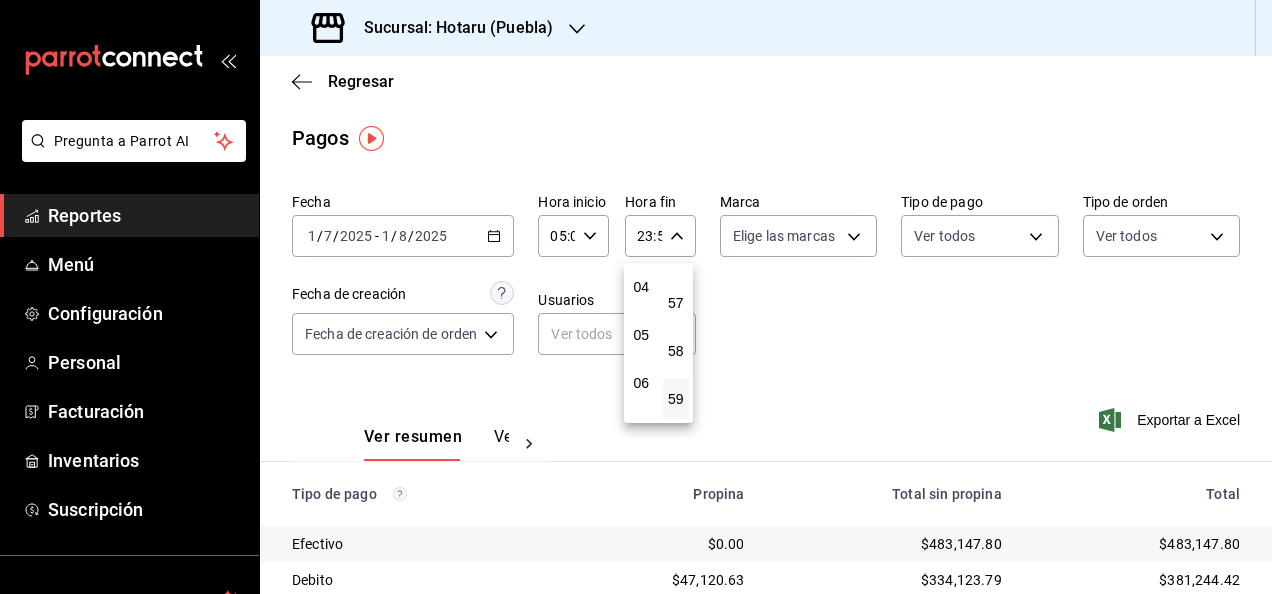 click on "05" at bounding box center [641, 335] 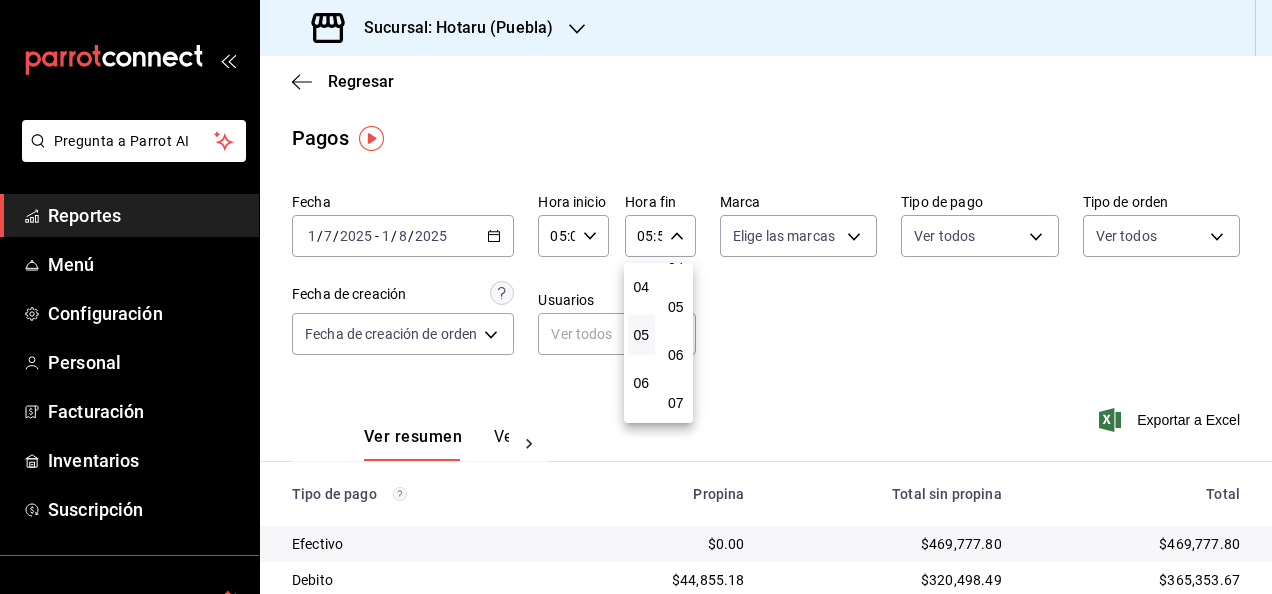 scroll, scrollTop: 0, scrollLeft: 0, axis: both 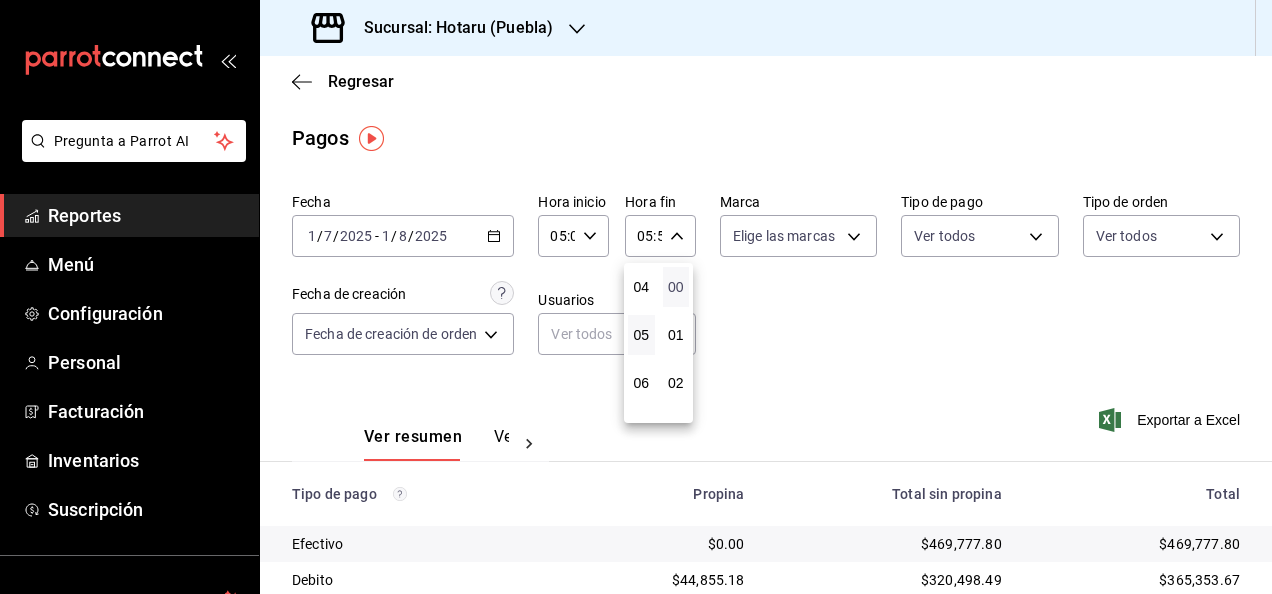 click on "00" at bounding box center [676, 287] 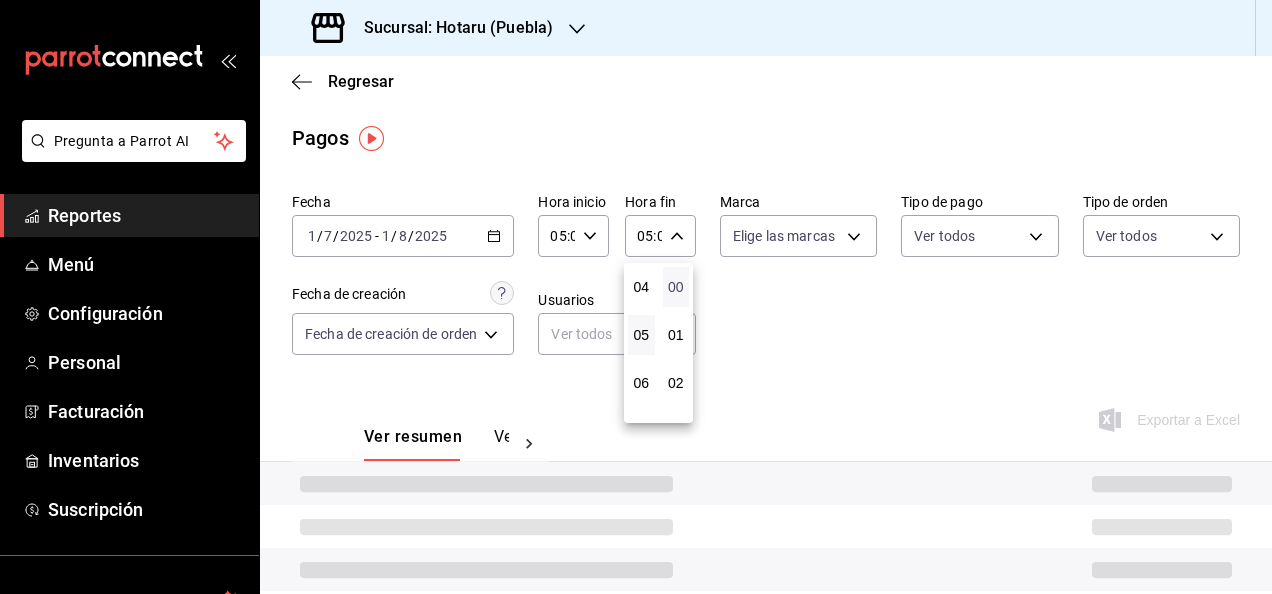 click on "00" at bounding box center [676, 287] 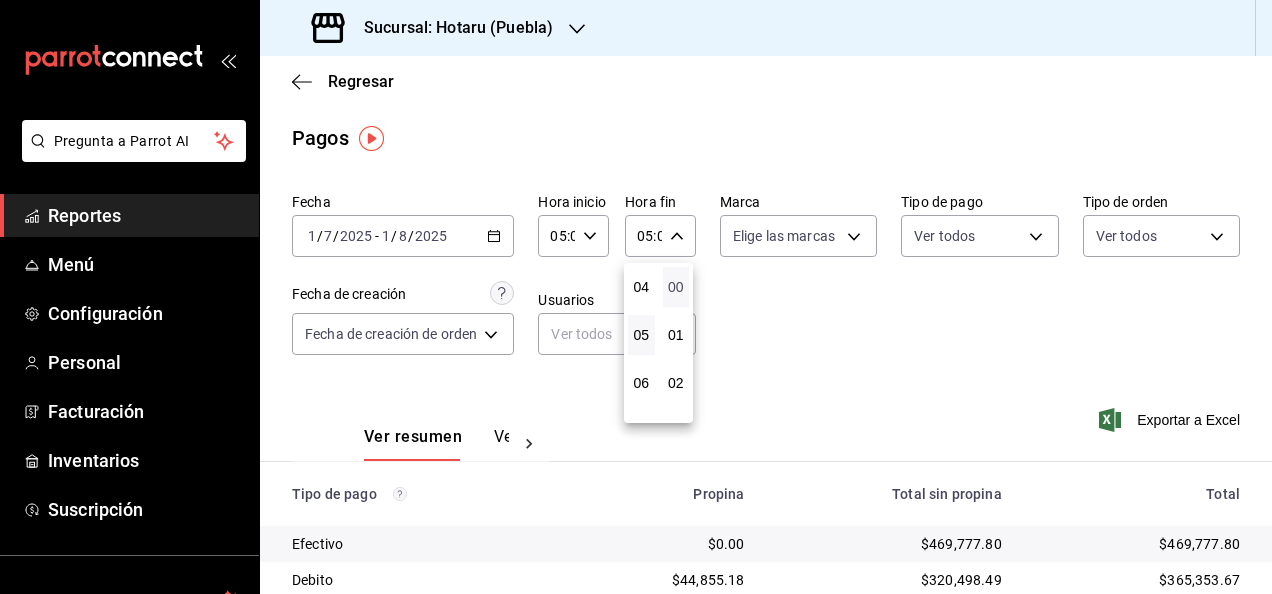 click on "00" at bounding box center (676, 287) 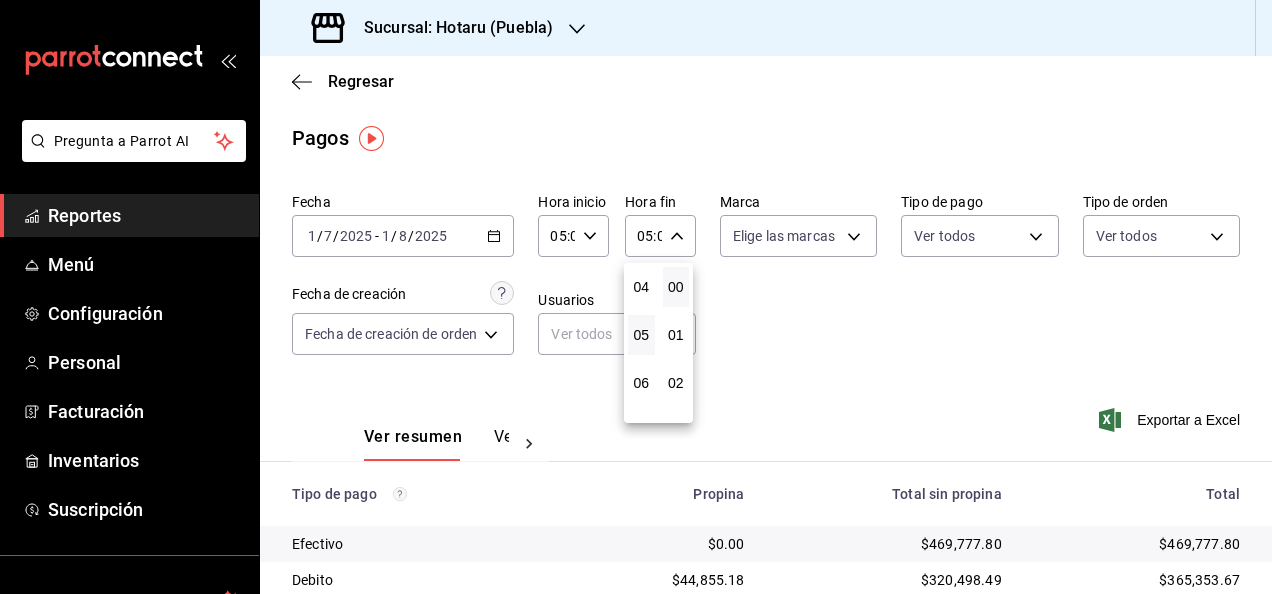 click at bounding box center [636, 297] 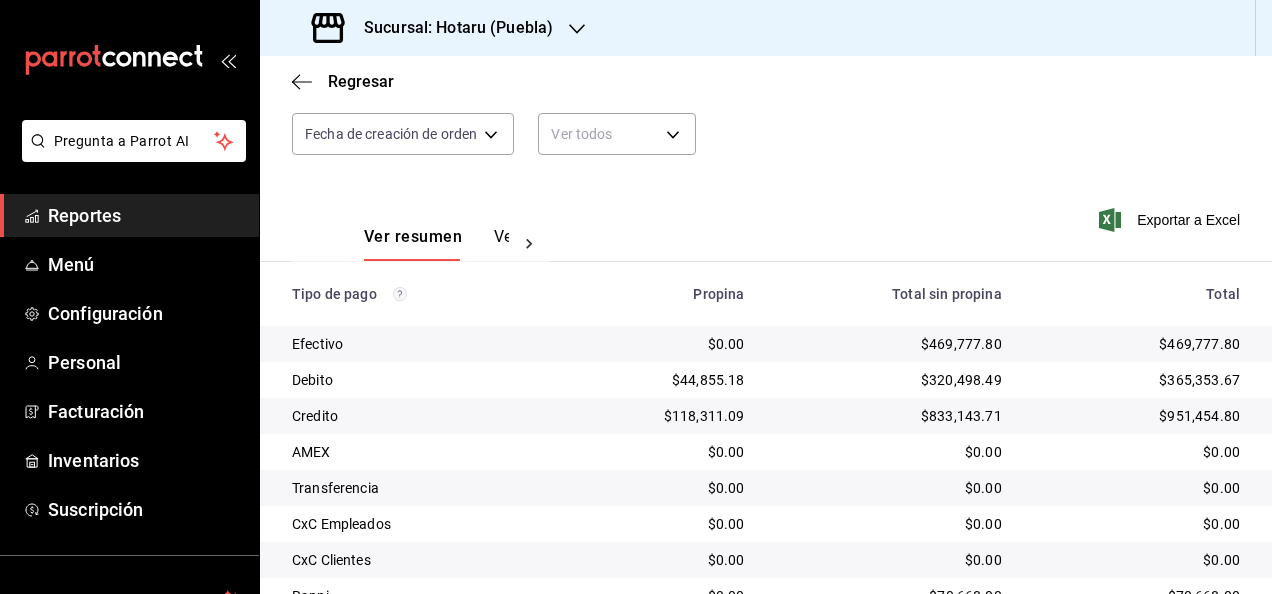 scroll, scrollTop: 288, scrollLeft: 0, axis: vertical 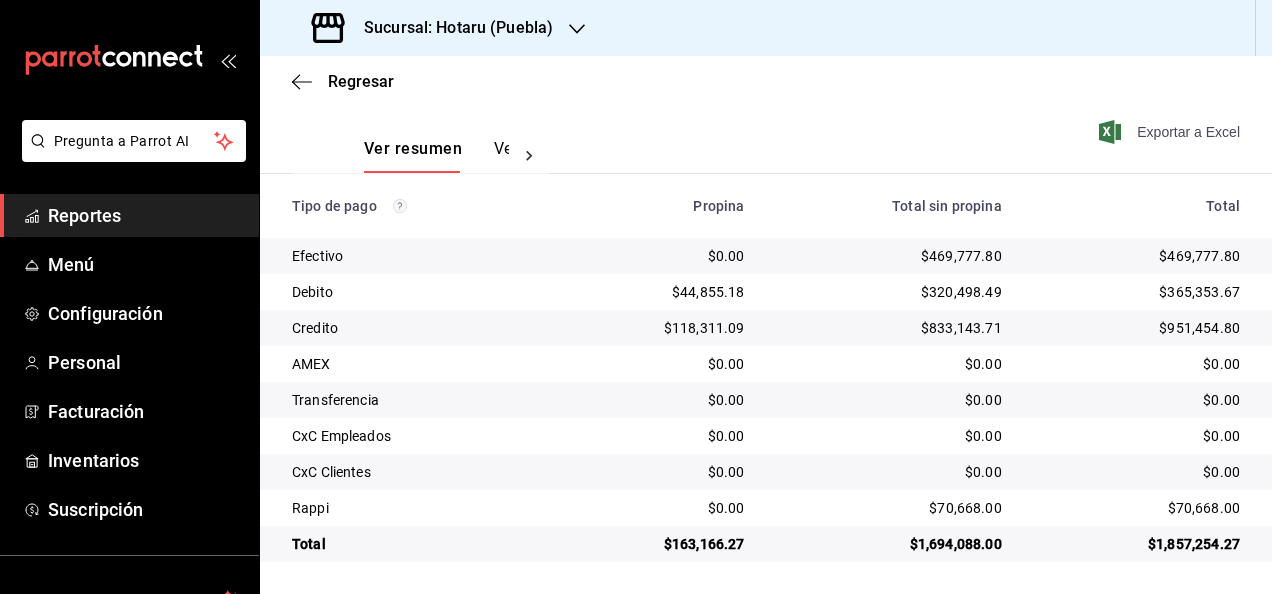 click on "Exportar a Excel" at bounding box center [1171, 132] 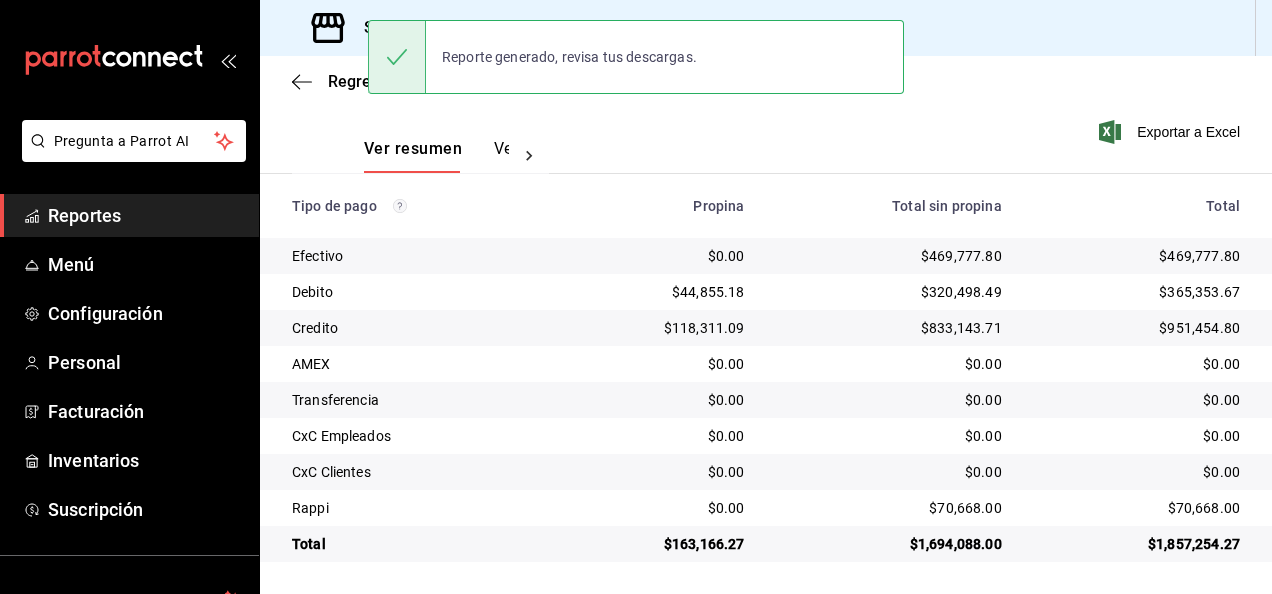 type 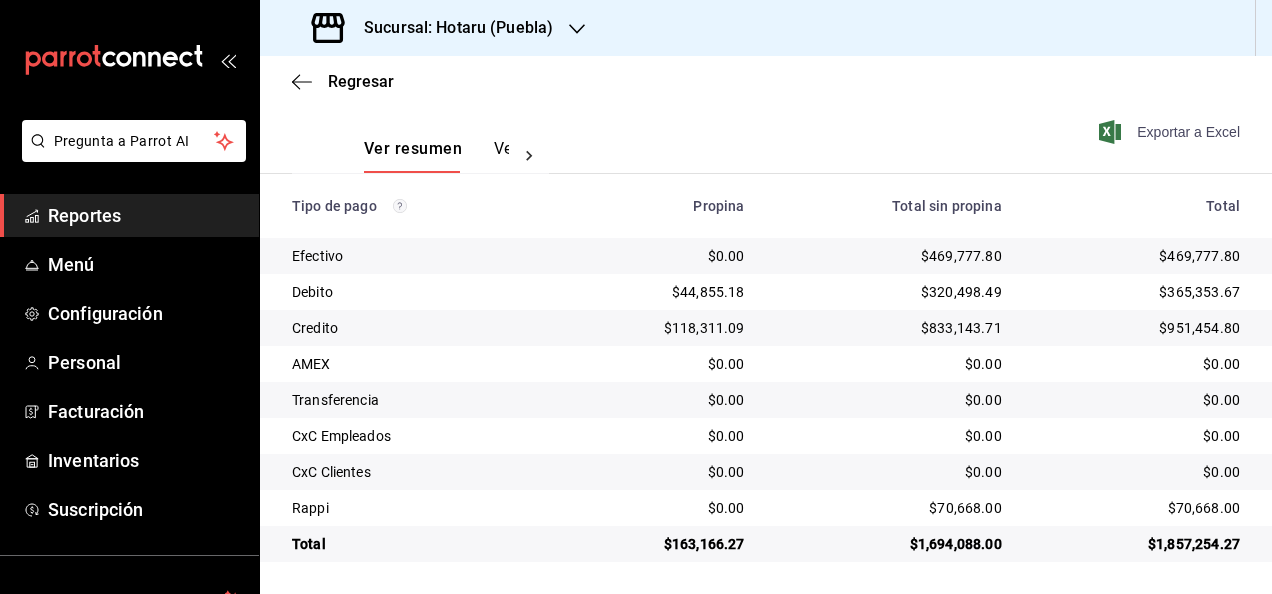 click on "Exportar a Excel" at bounding box center [1171, 132] 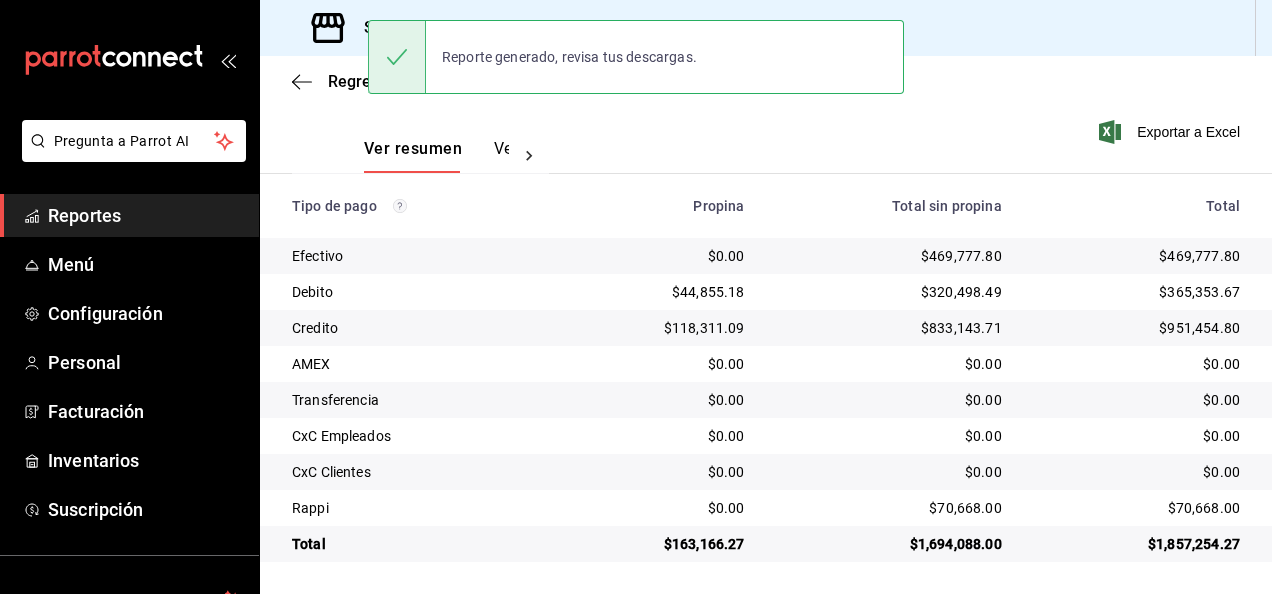 click on "Ver resumen Ver pagos Exportar a Excel" at bounding box center [766, 144] 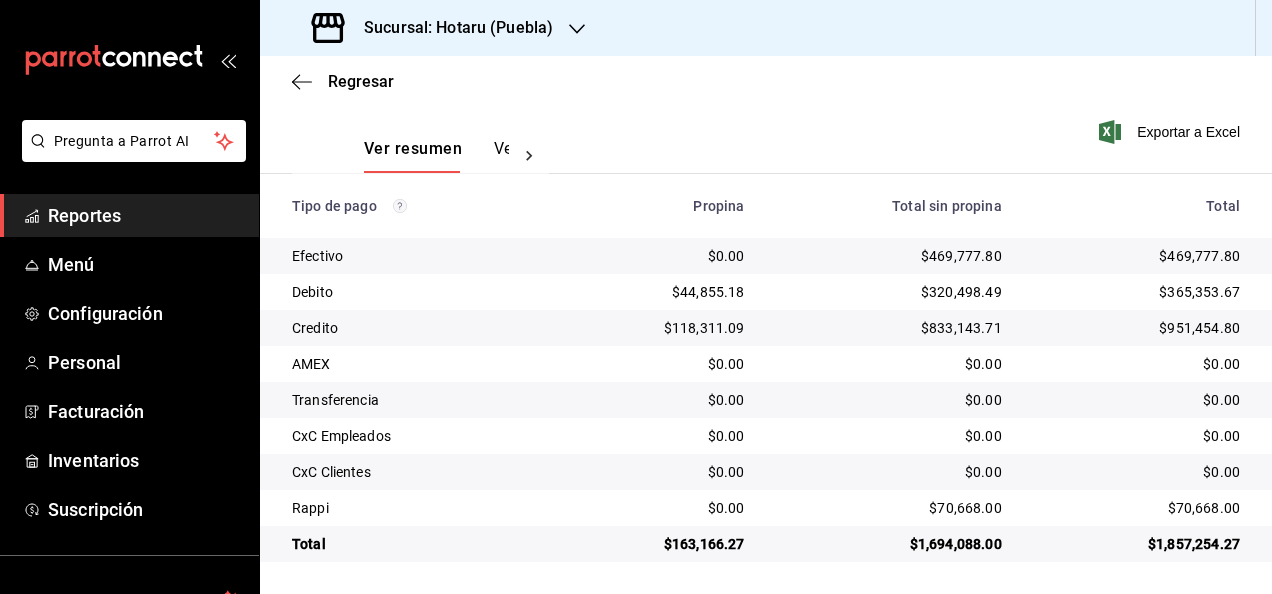 scroll, scrollTop: 88, scrollLeft: 0, axis: vertical 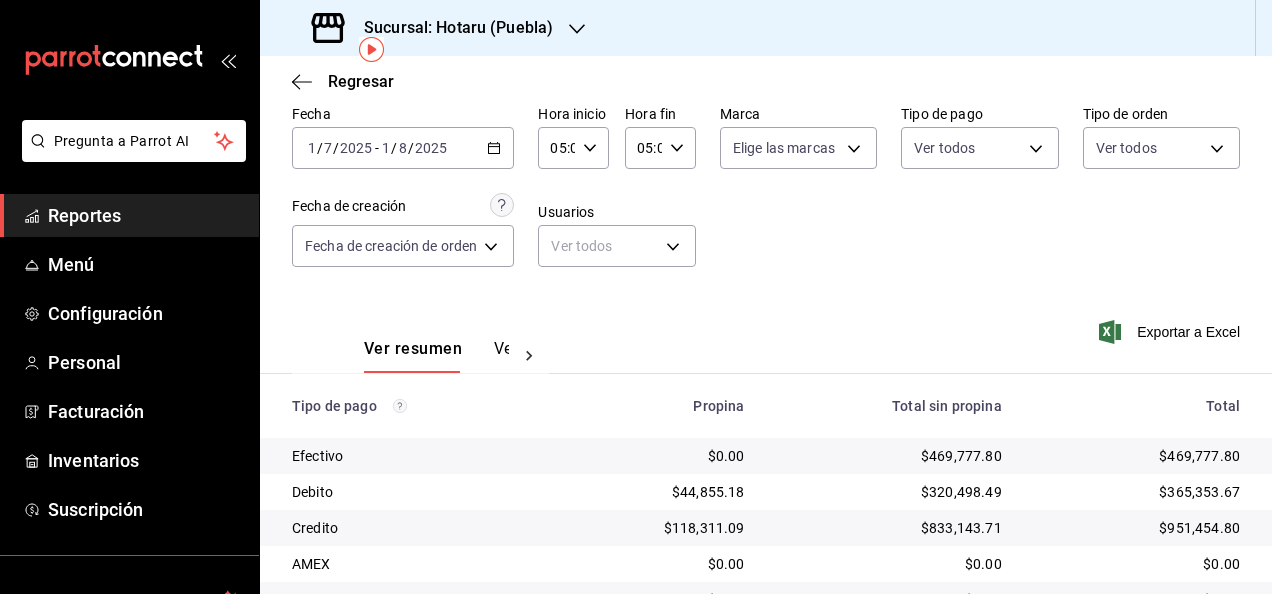click 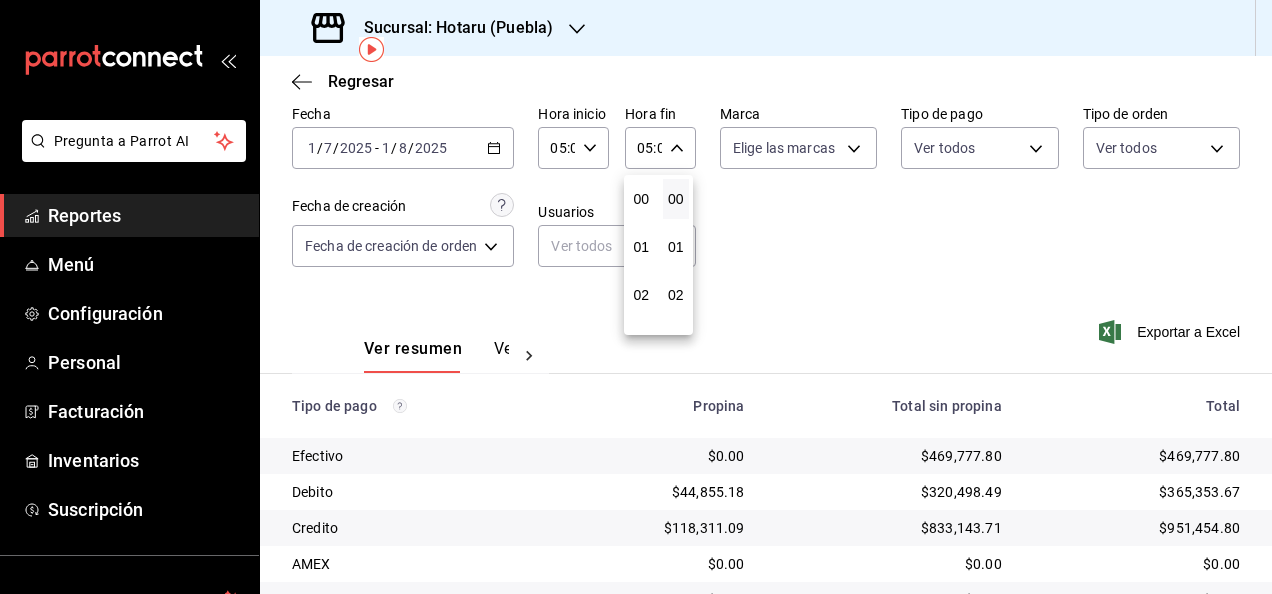 scroll, scrollTop: 240, scrollLeft: 0, axis: vertical 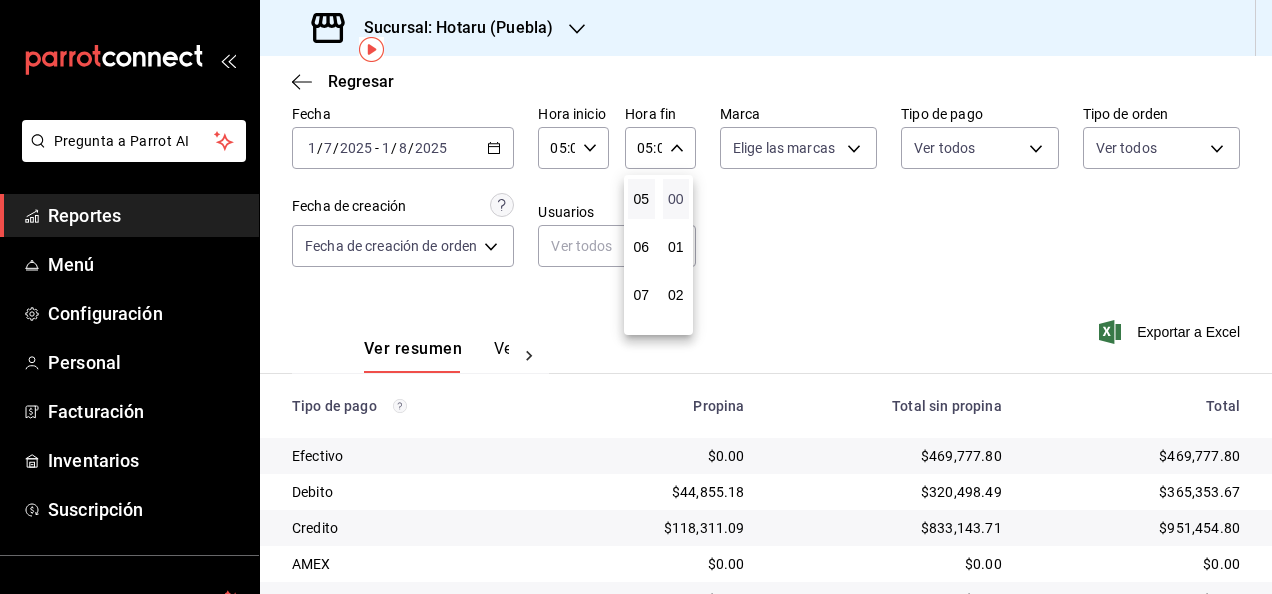 click on "00" at bounding box center [676, 199] 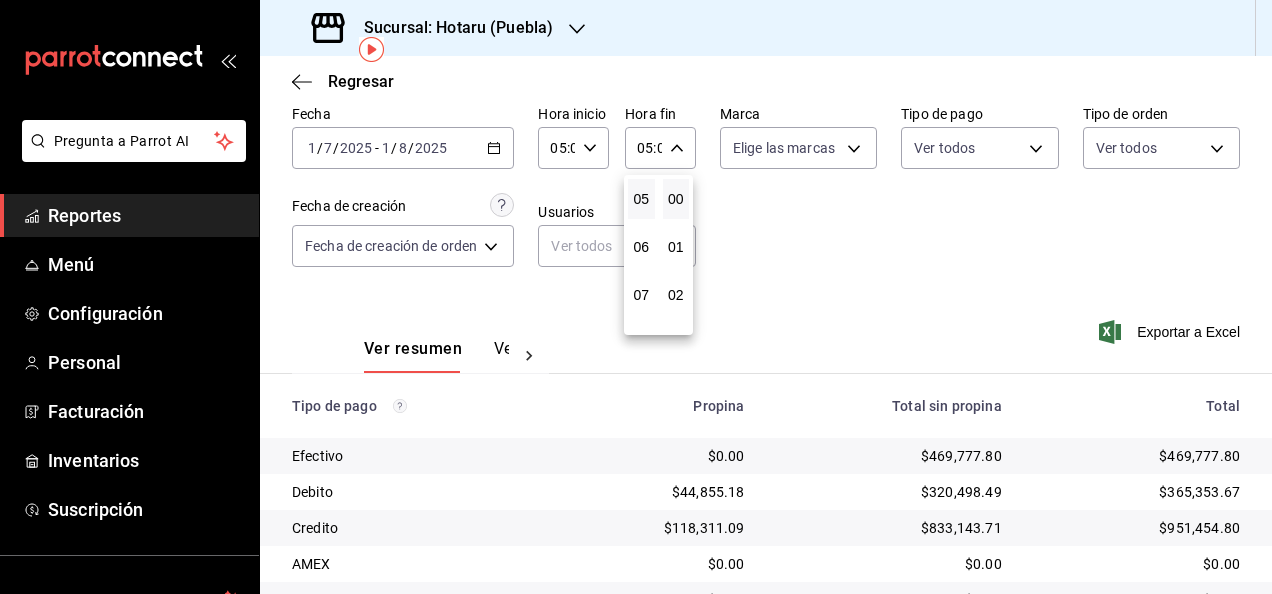 click at bounding box center (636, 297) 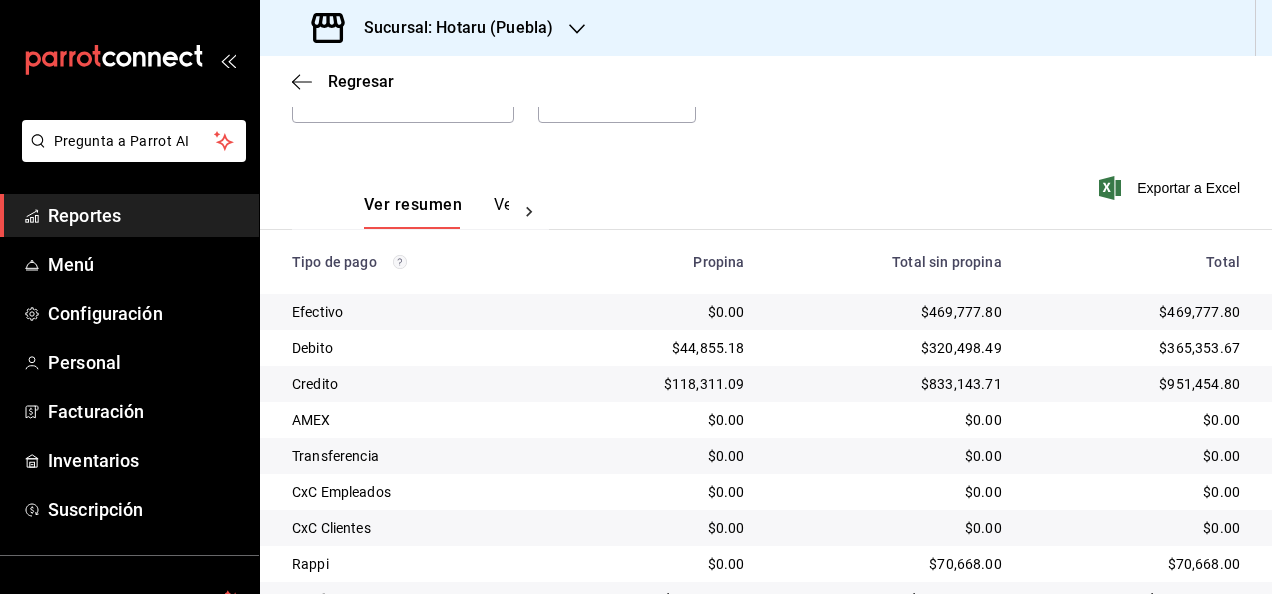 scroll, scrollTop: 288, scrollLeft: 0, axis: vertical 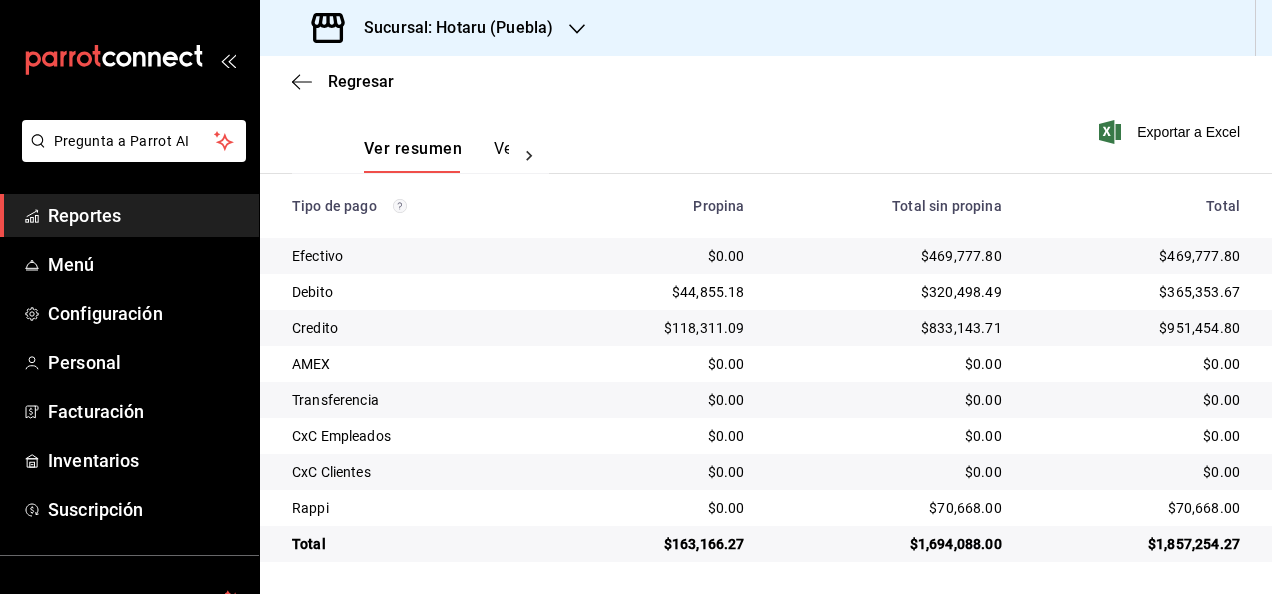 type 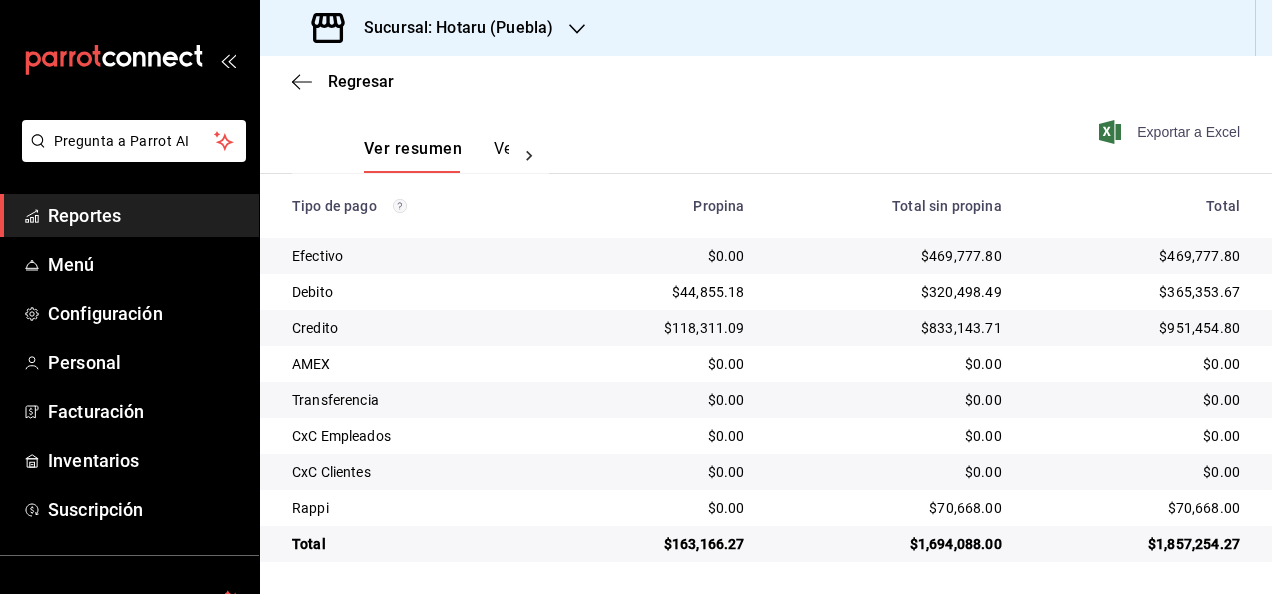 click on "Exportar a Excel" at bounding box center (1171, 132) 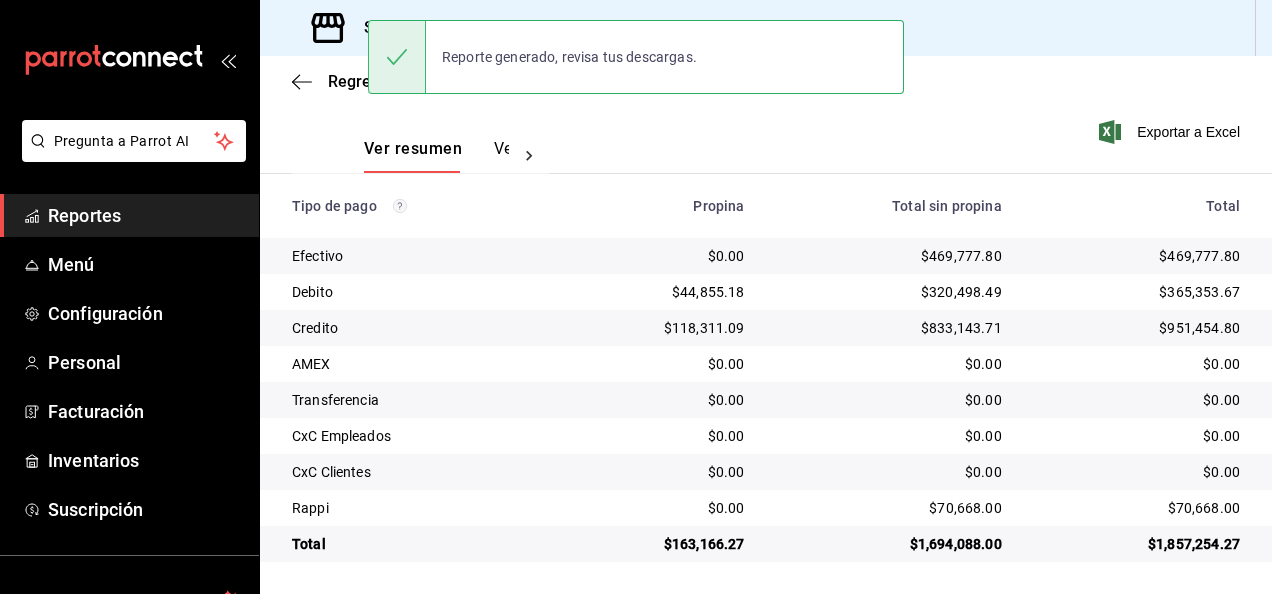 scroll, scrollTop: 0, scrollLeft: 0, axis: both 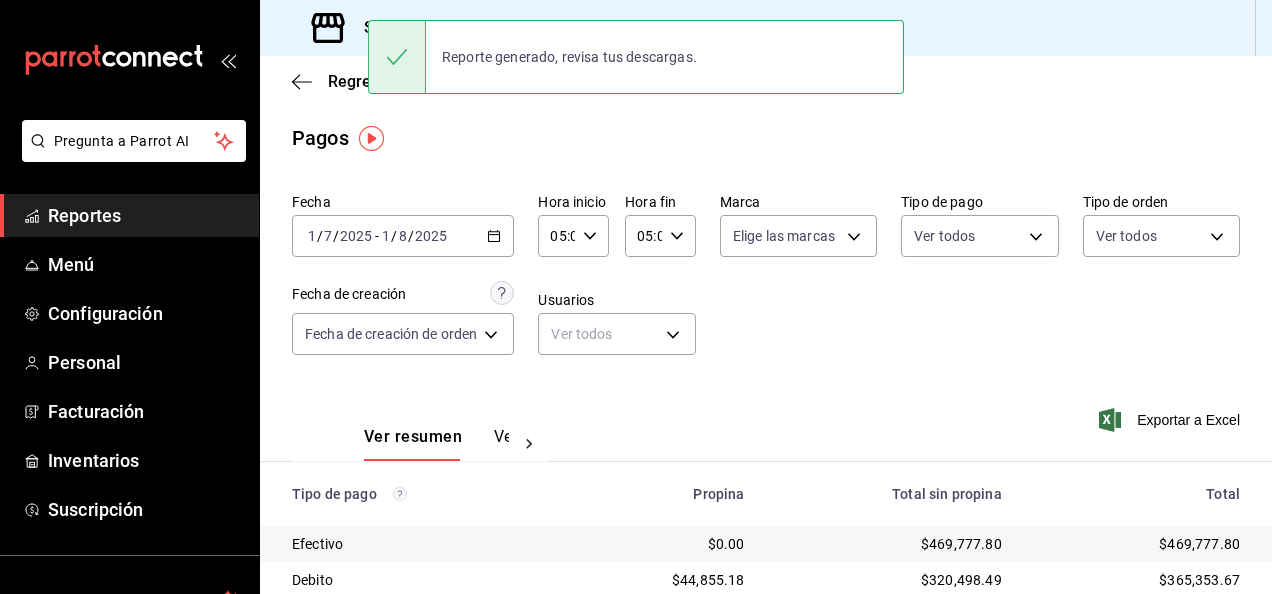 click on "Reporte generado, revisa tus descargas." at bounding box center [636, 57] 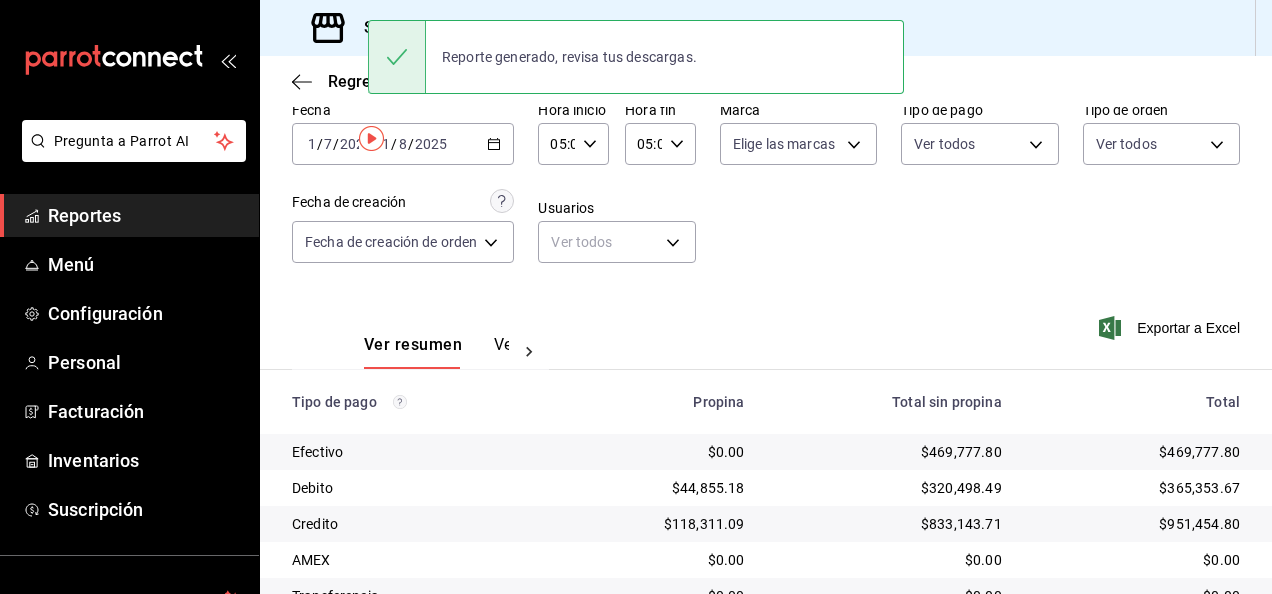scroll, scrollTop: 0, scrollLeft: 0, axis: both 